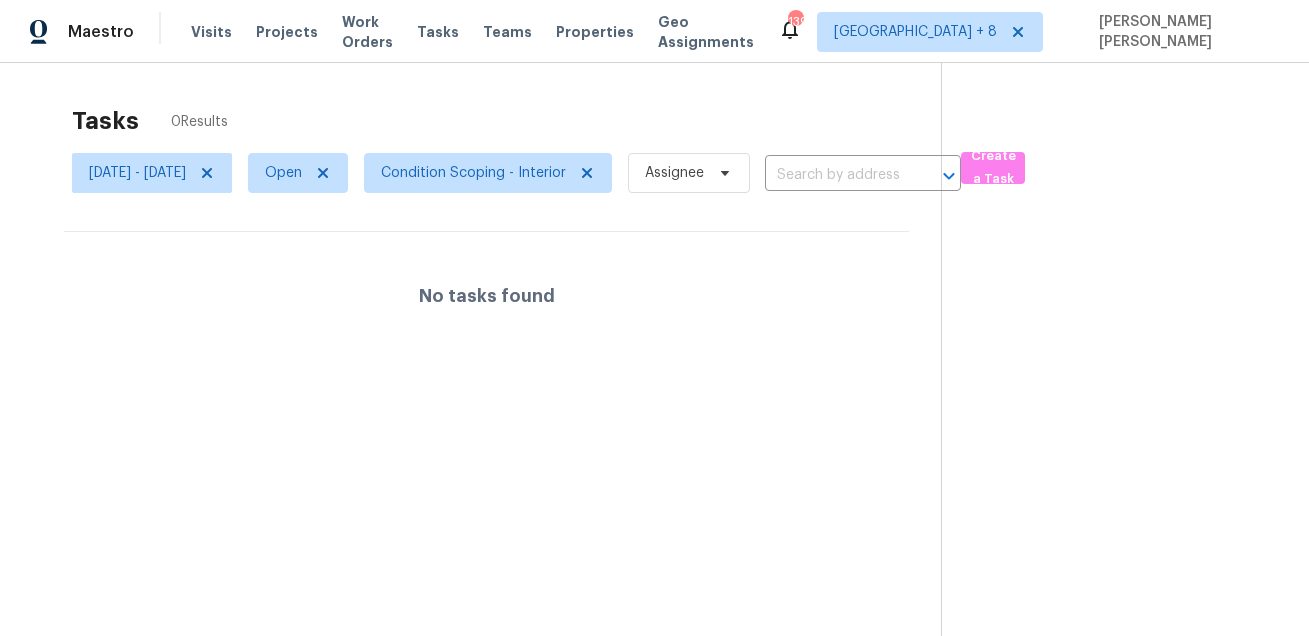 scroll, scrollTop: 0, scrollLeft: 0, axis: both 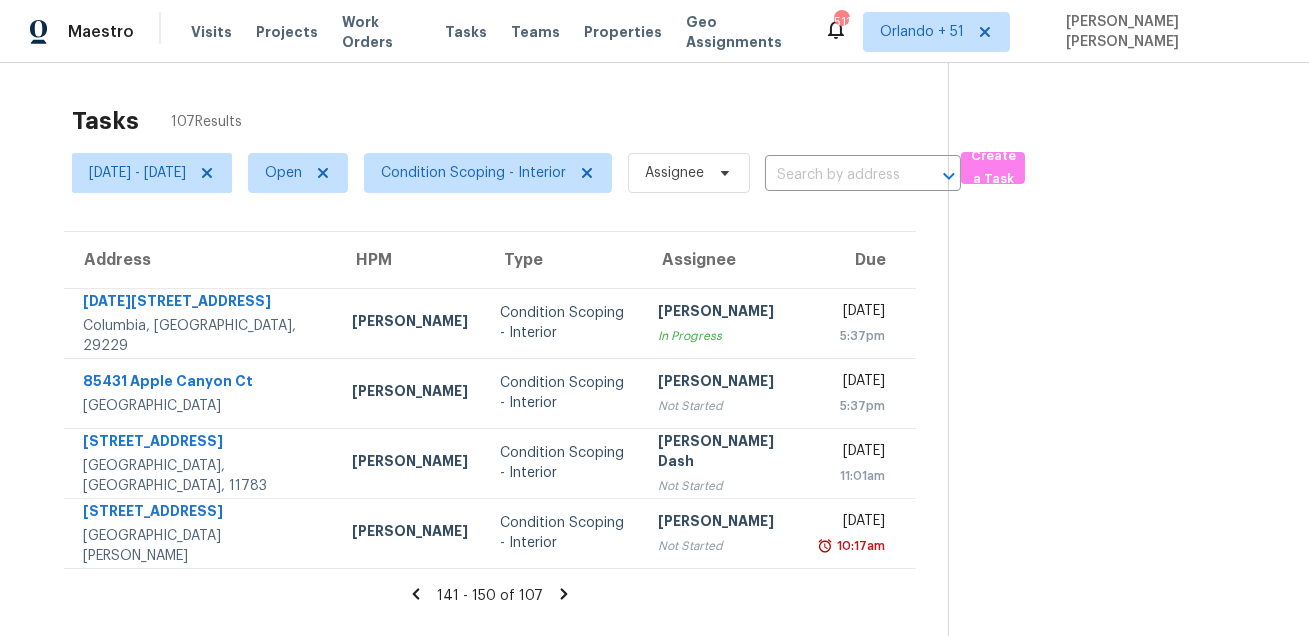 click on "Tasks 107  Results [DATE] - [DATE] Open Condition Scoping - Interior Assignee ​ Create a Task Address HPM Type Assignee Due [DATE][STREET_ADDRESS] [PERSON_NAME] Condition Scoping - Interior [PERSON_NAME] In Progress [DATE] 5:37pm 85431 [GEOGRAPHIC_DATA] [PERSON_NAME] Condition Scoping - Interior [PERSON_NAME] Omsekar Not Started [DATE] 5:37pm [STREET_ADDRESS] [PERSON_NAME] Condition Scoping - Interior [PERSON_NAME] Dash Not Started [DATE] 11:01am [STREET_ADDRESS][PERSON_NAME] [PERSON_NAME] Condition Scoping - Interior [PERSON_NAME] Not Started [DATE] 10:17am 141 - 150 of 107" at bounding box center [654, 381] 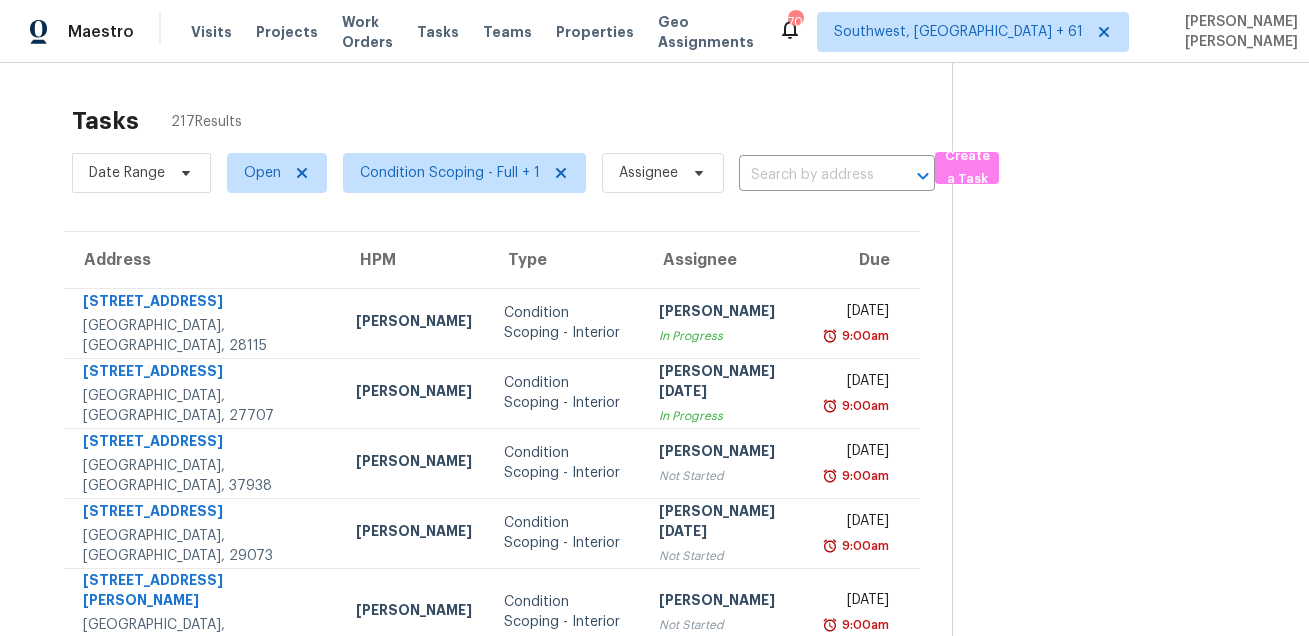 scroll, scrollTop: 0, scrollLeft: 0, axis: both 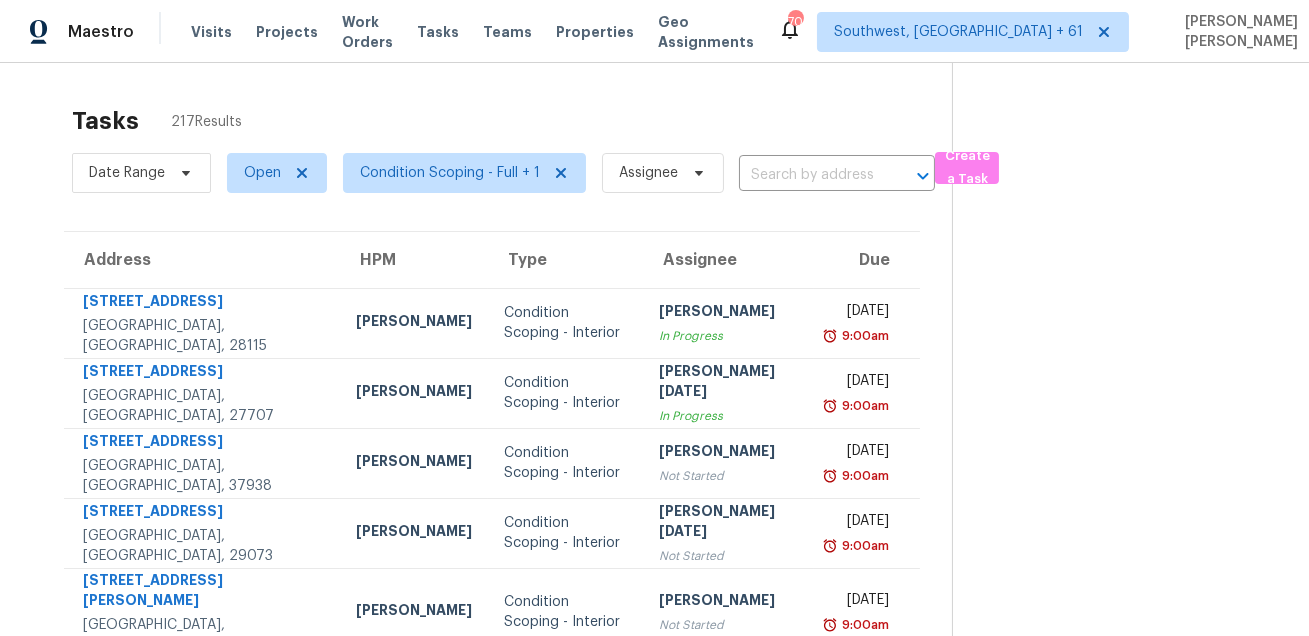 click on "Tasks 217  Results" at bounding box center (512, 121) 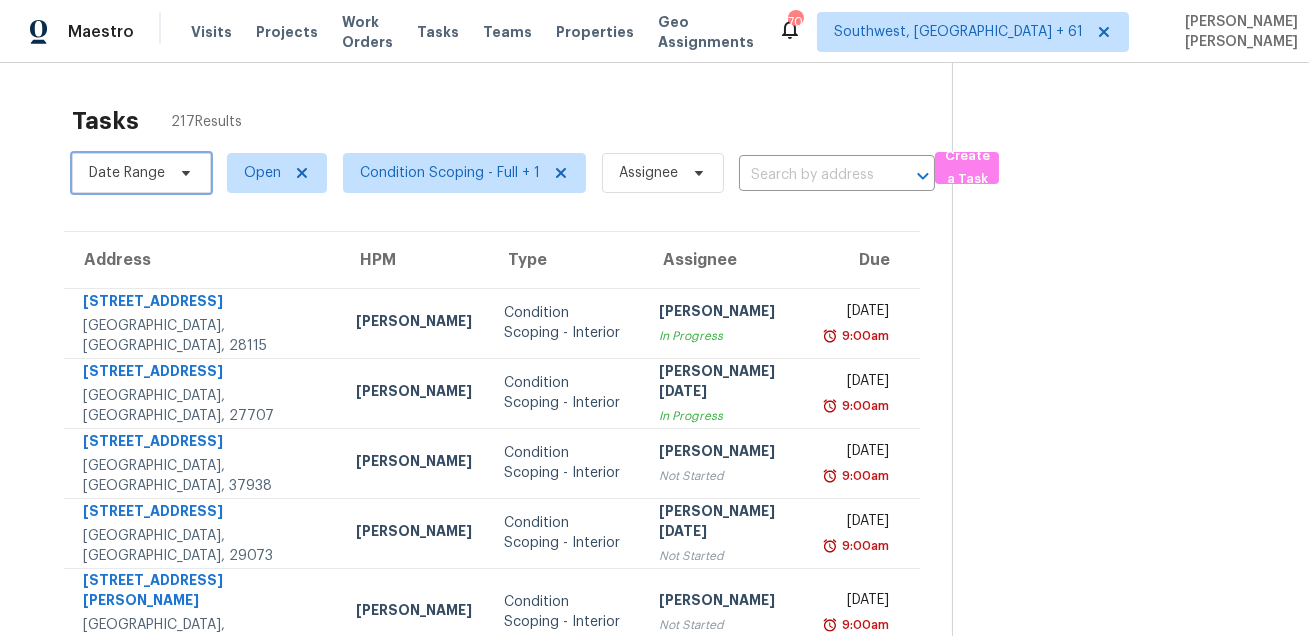 click on "Date Range" at bounding box center [141, 173] 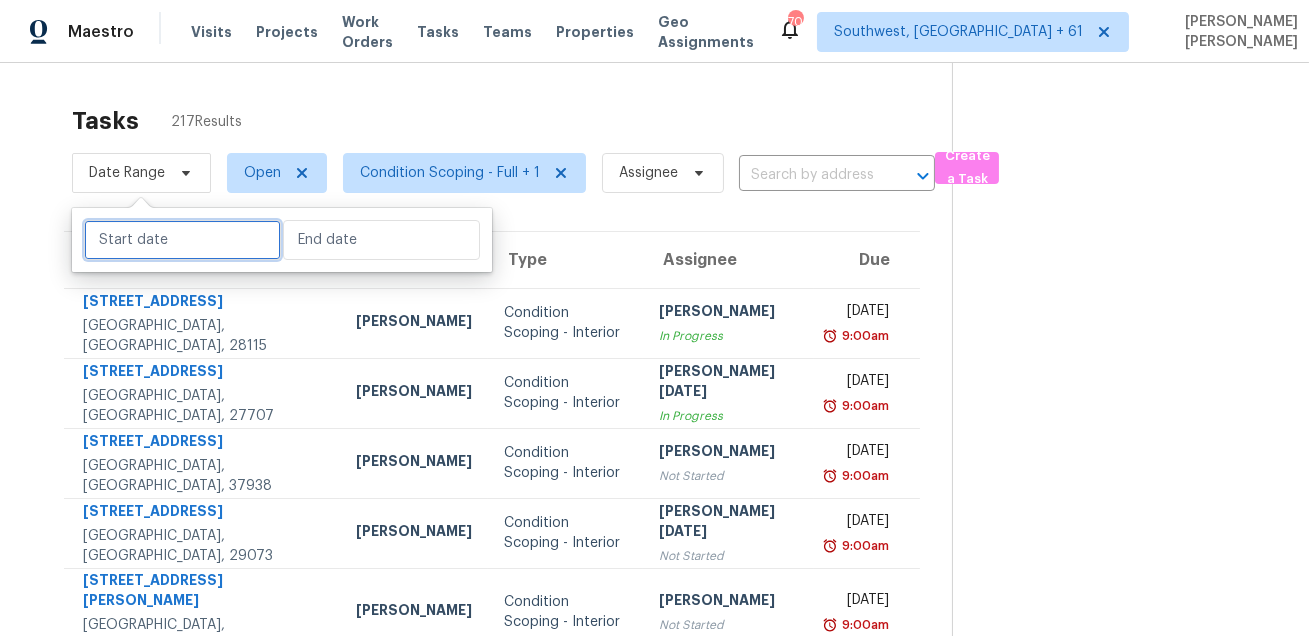 click at bounding box center [182, 240] 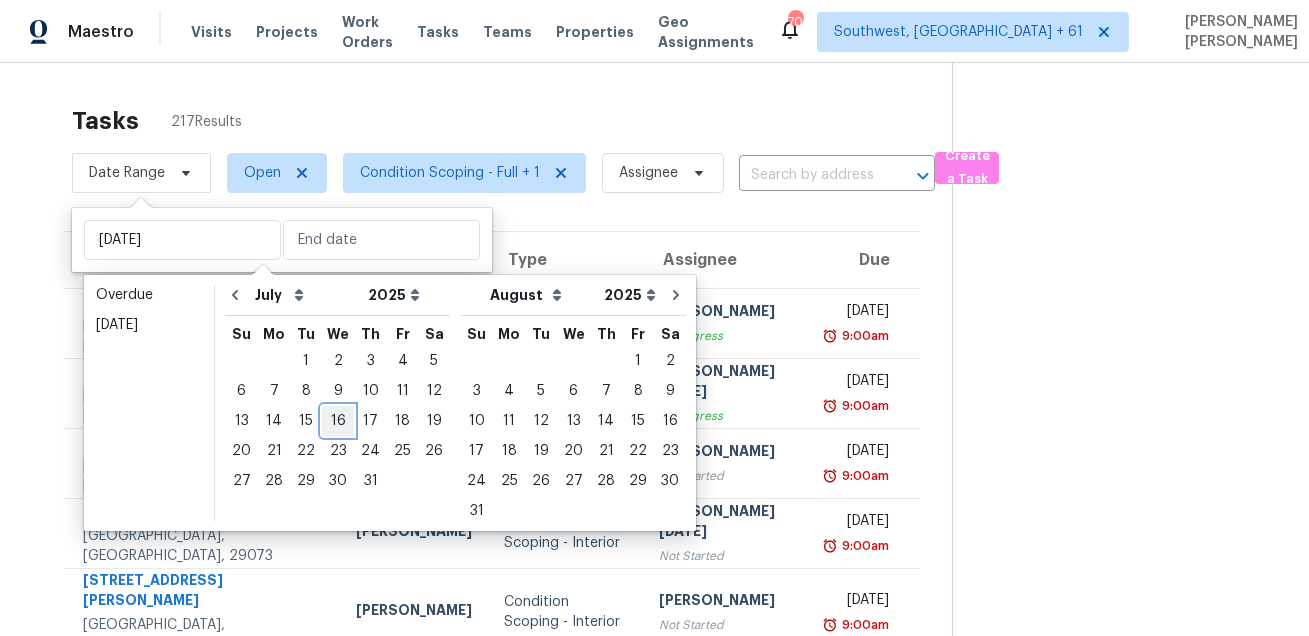 click on "16" at bounding box center (338, 421) 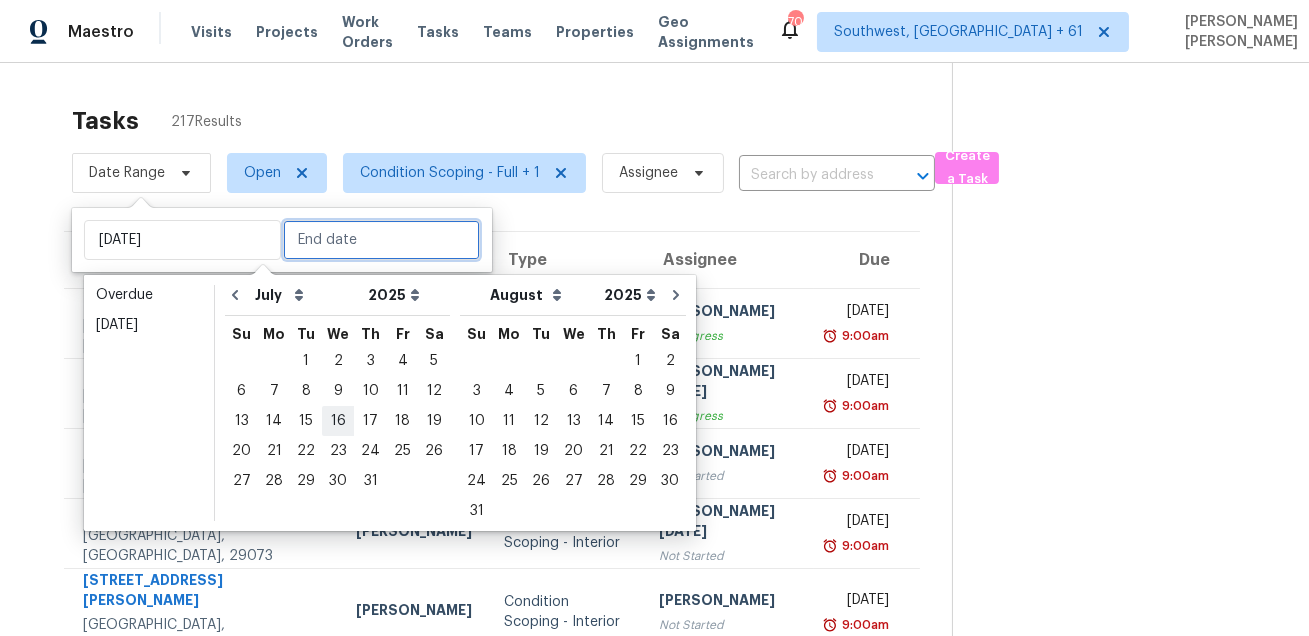 type on "Wed, Jul 16" 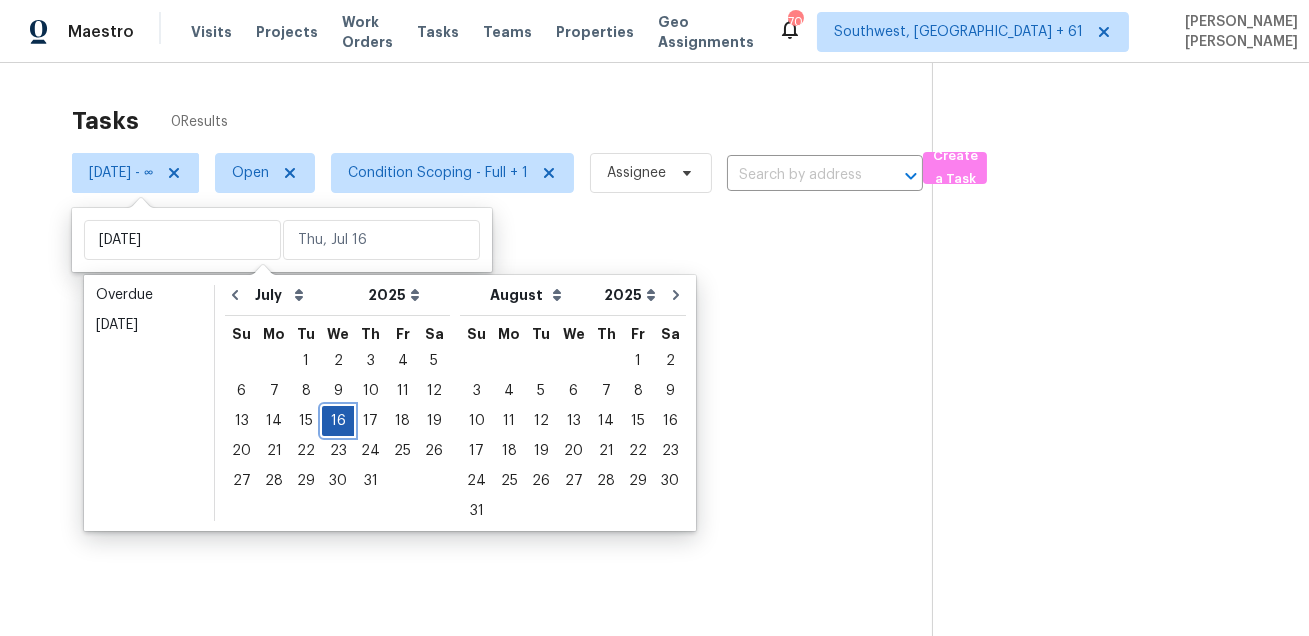click on "16" at bounding box center [338, 421] 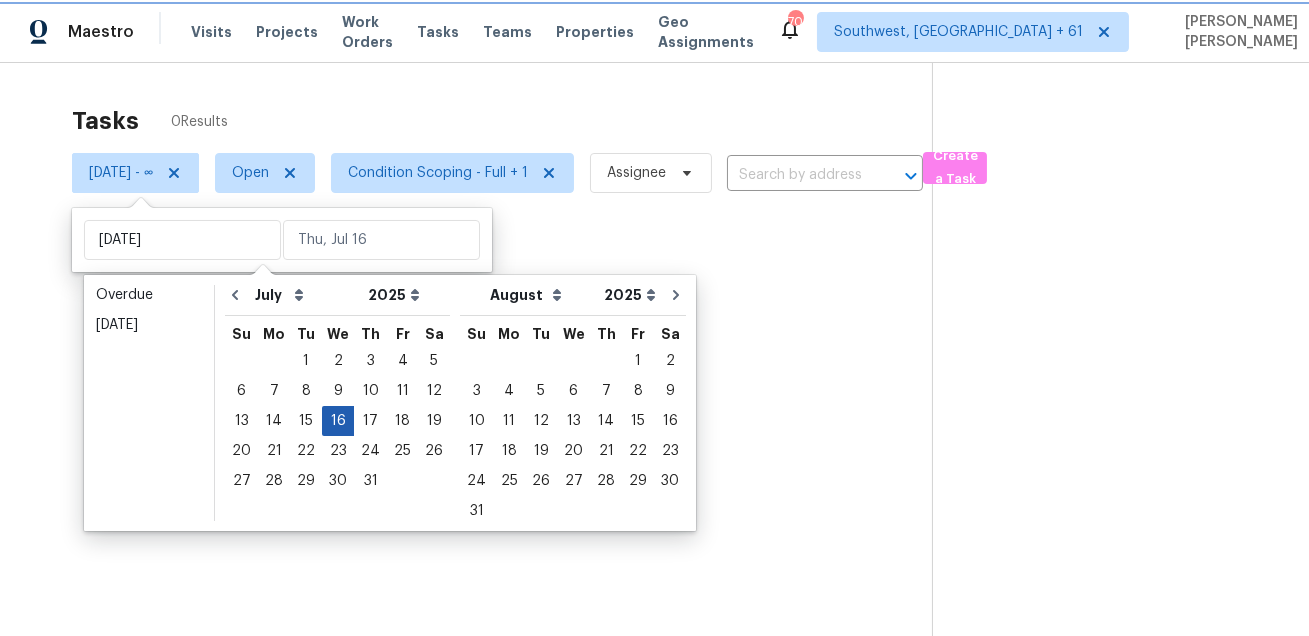 type on "Wed, Jul 16" 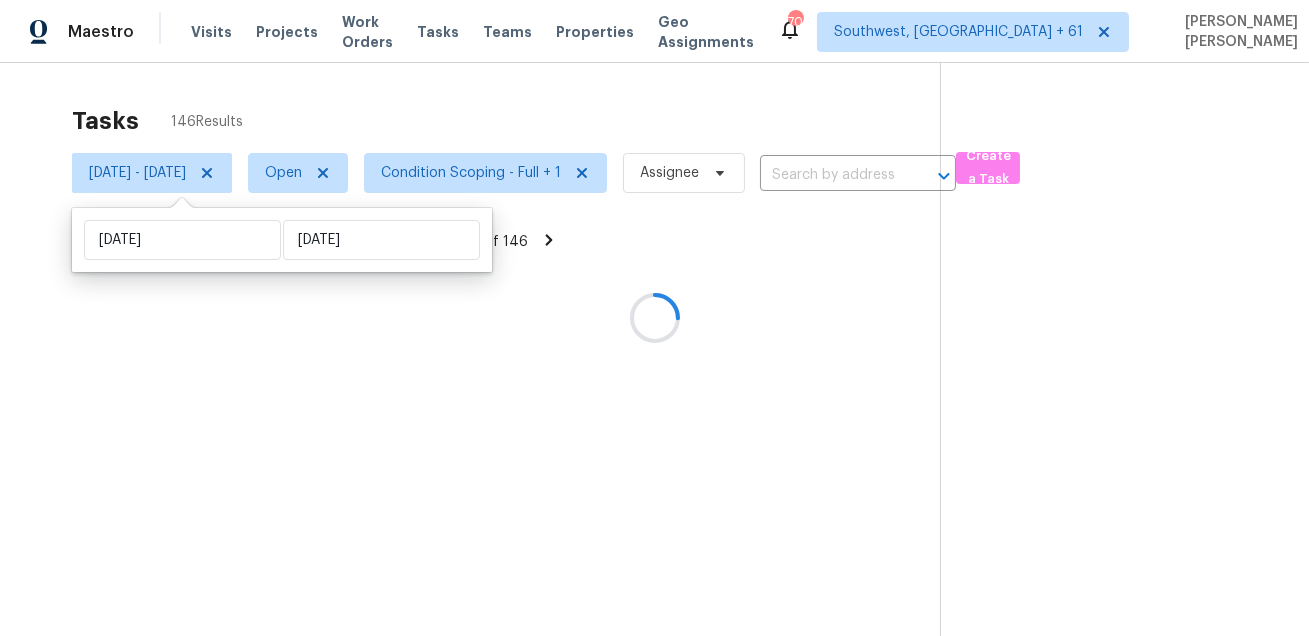 click at bounding box center [654, 318] 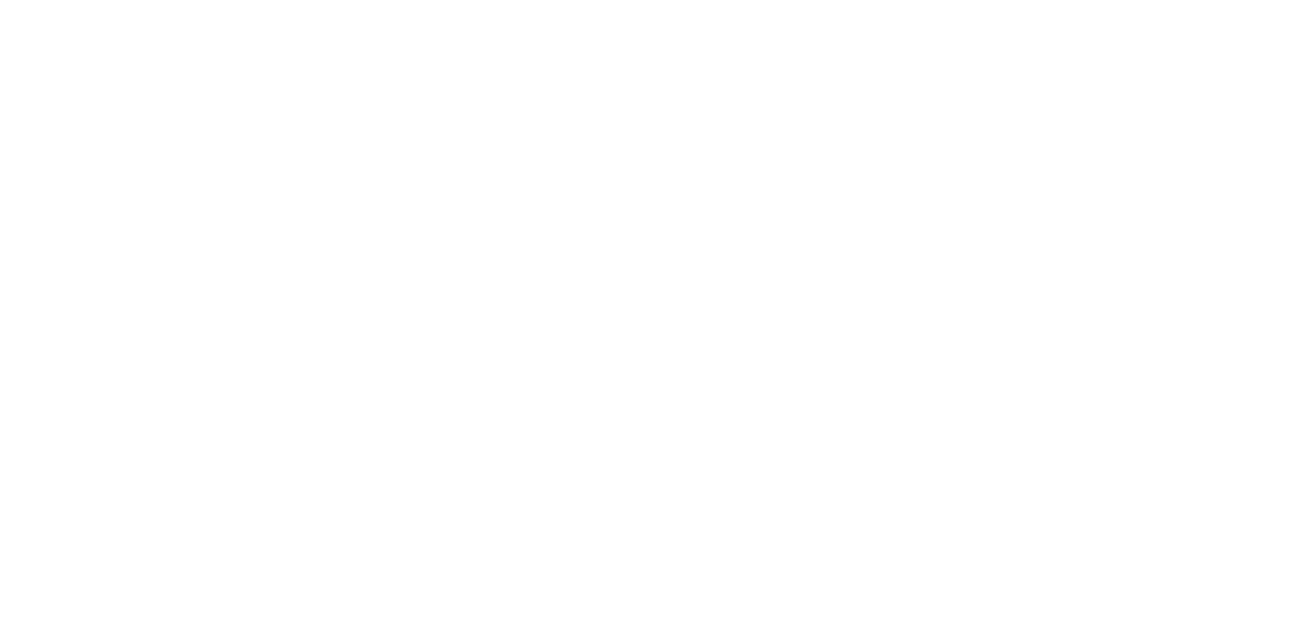 scroll, scrollTop: 0, scrollLeft: 0, axis: both 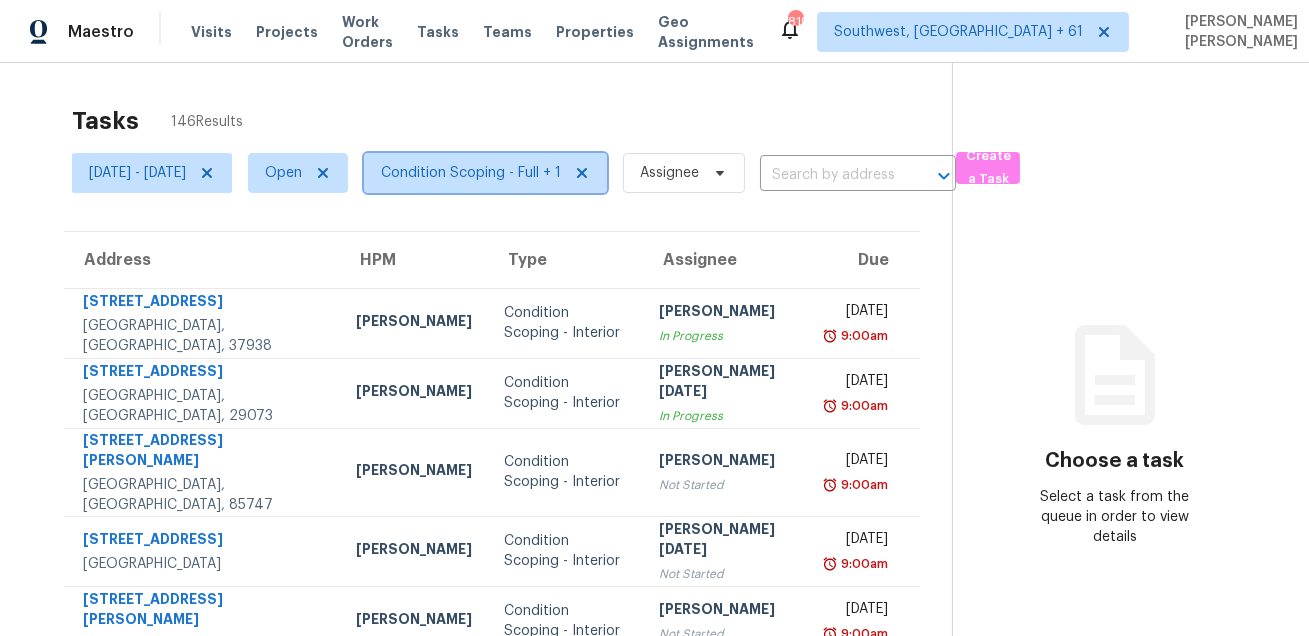 click on "Condition Scoping - Full + 1" at bounding box center [471, 173] 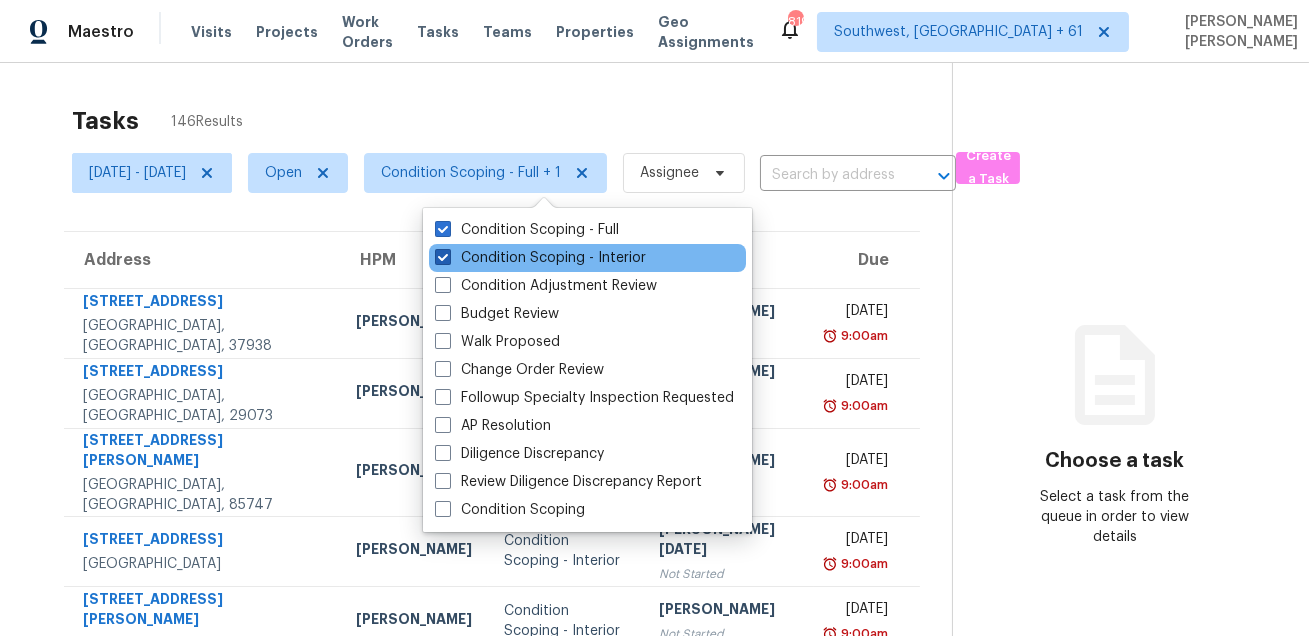click on "Condition Scoping - Interior" at bounding box center (540, 258) 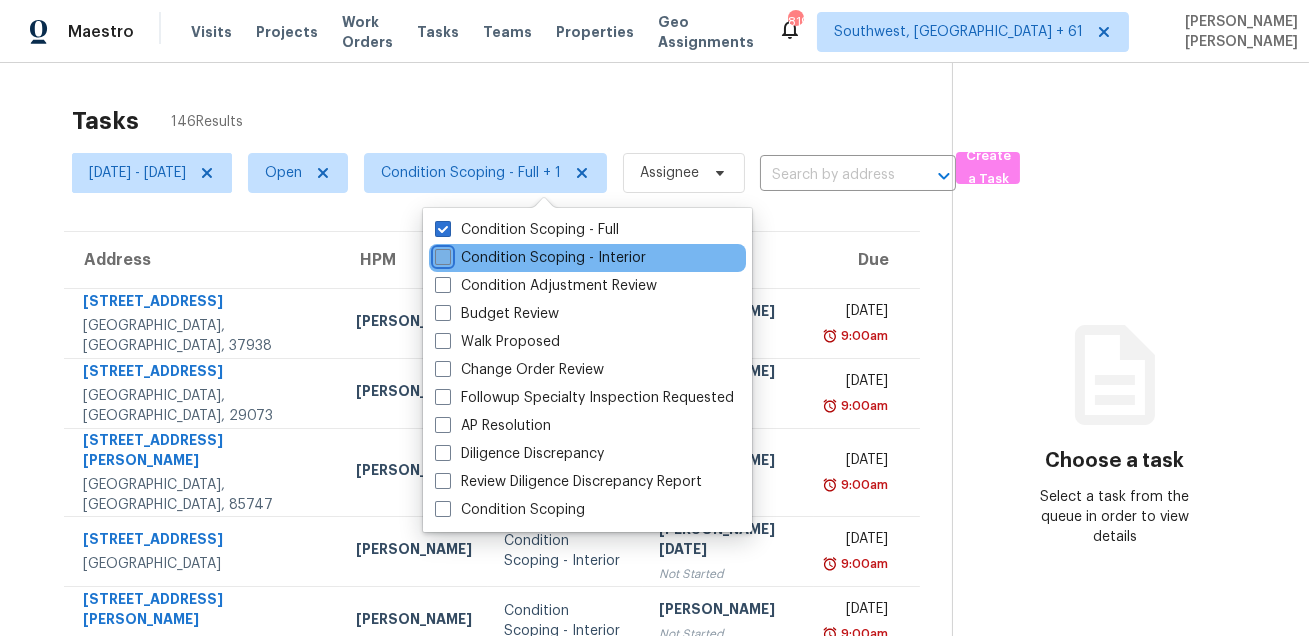 checkbox on "false" 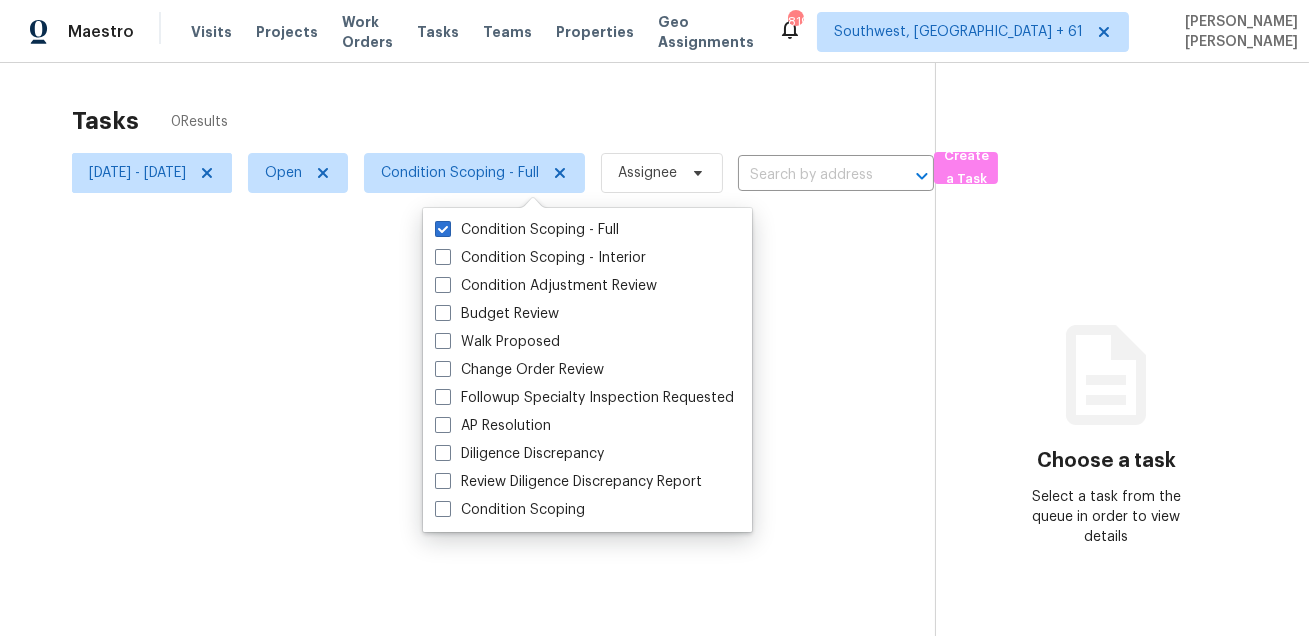 click at bounding box center (654, 318) 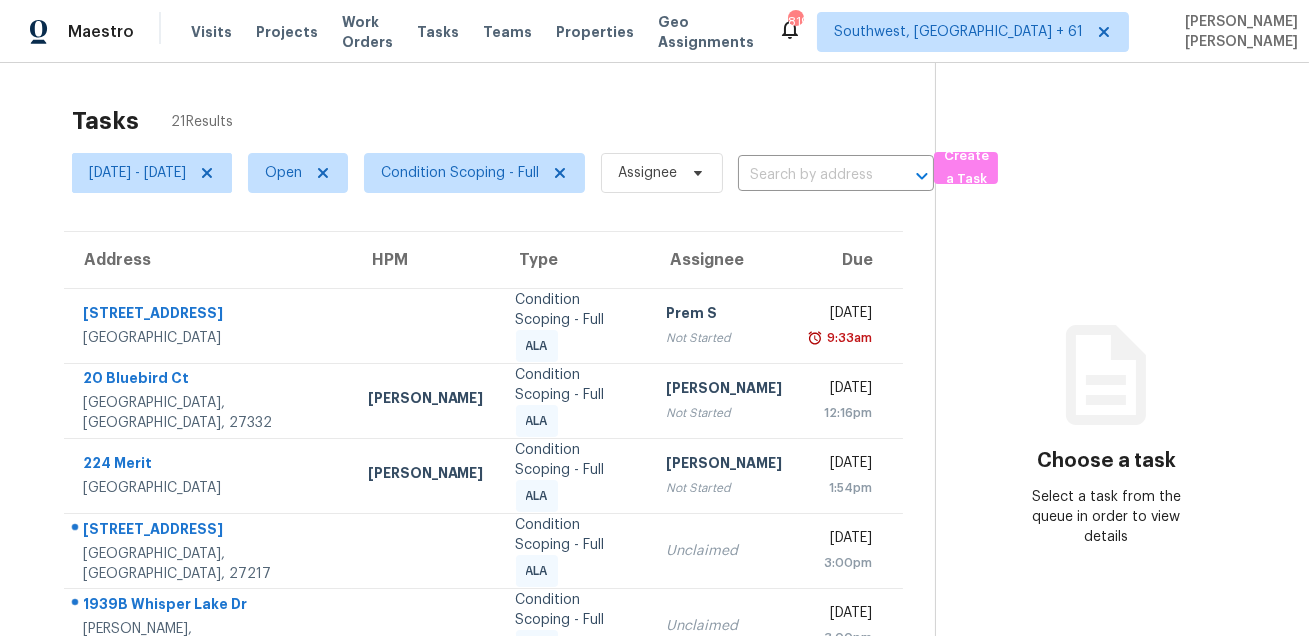 scroll, scrollTop: 0, scrollLeft: 0, axis: both 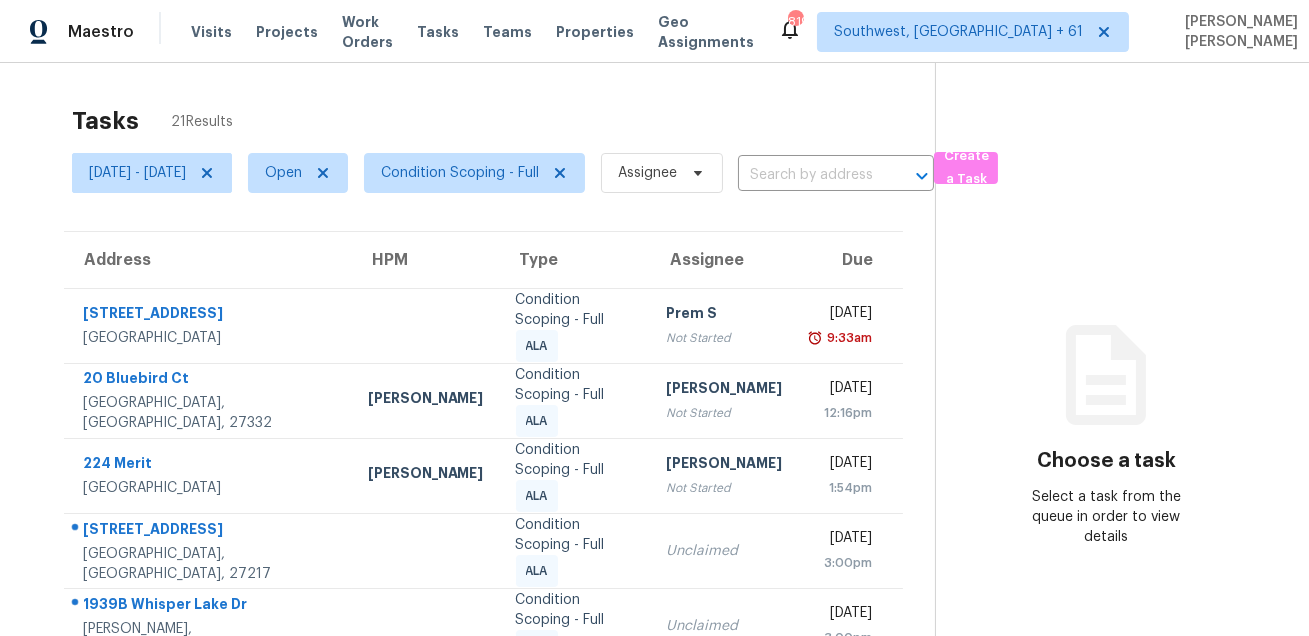 click on "Tasks 21  Results" at bounding box center (503, 121) 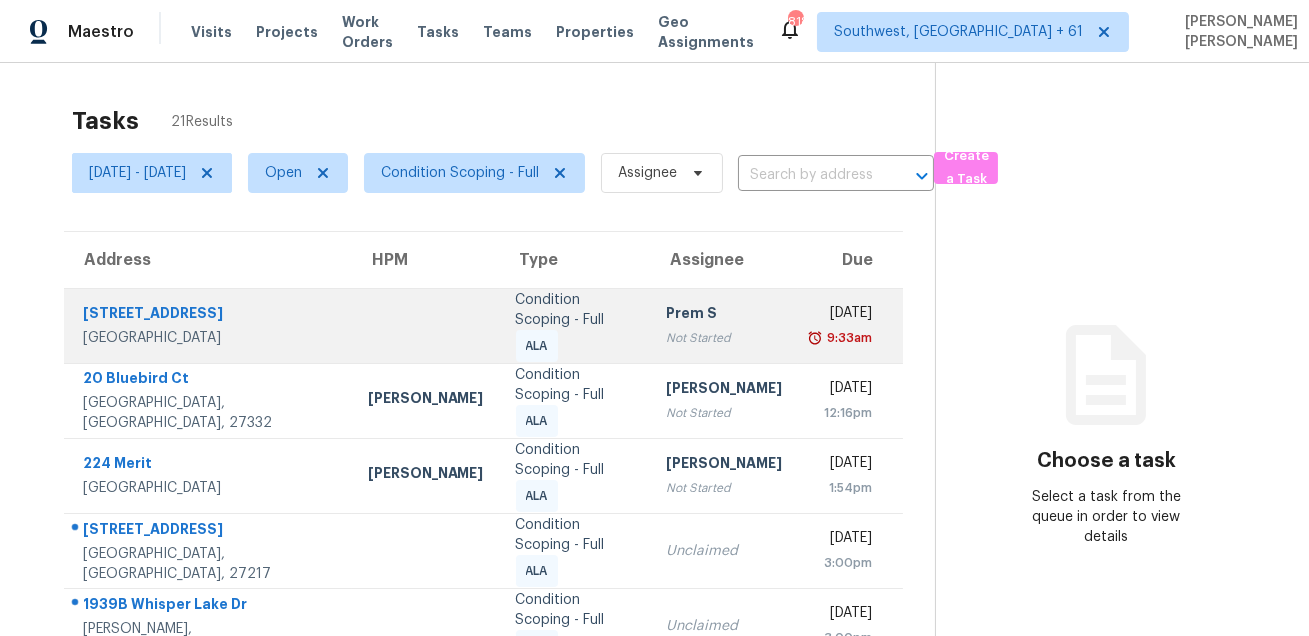 click on "[STREET_ADDRESS]" at bounding box center [209, 315] 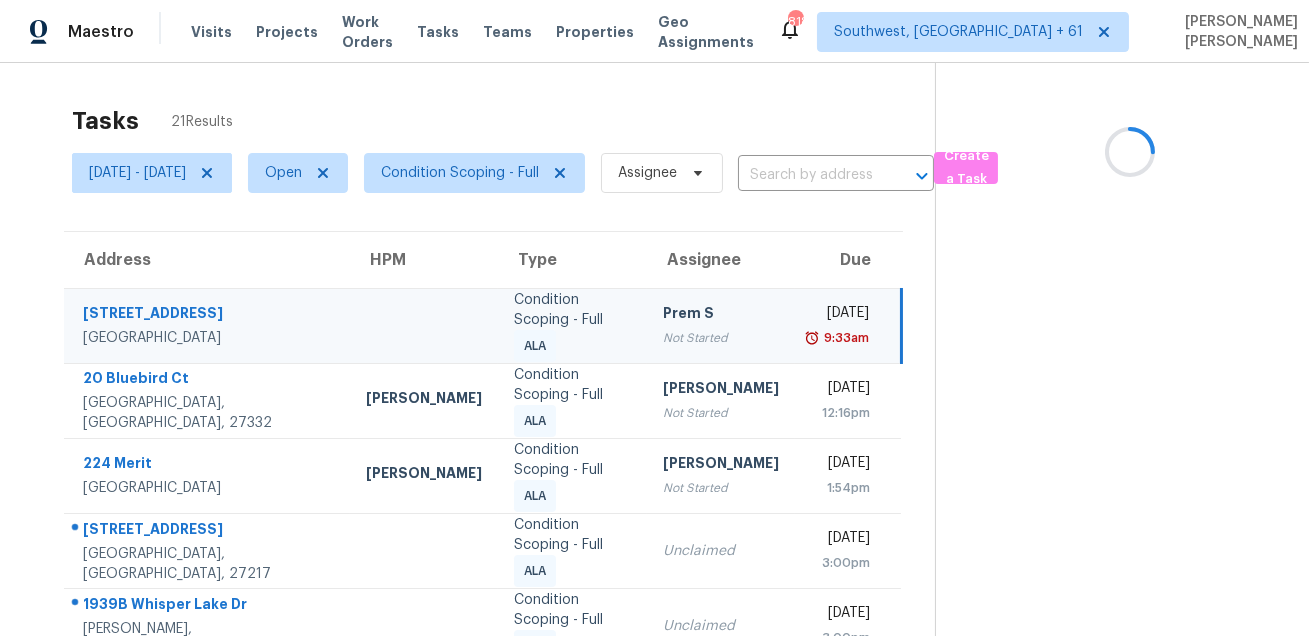 click on "5033 Brooklawn Pl" at bounding box center (208, 315) 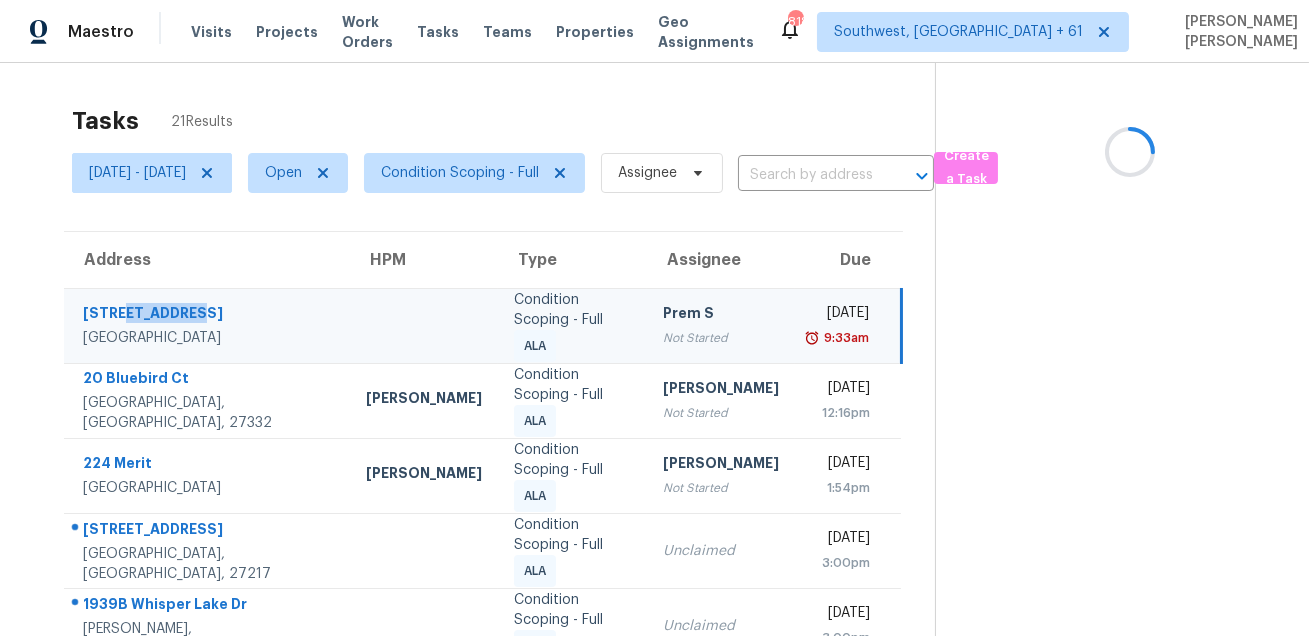 click on "5033 Brooklawn Pl" at bounding box center [208, 315] 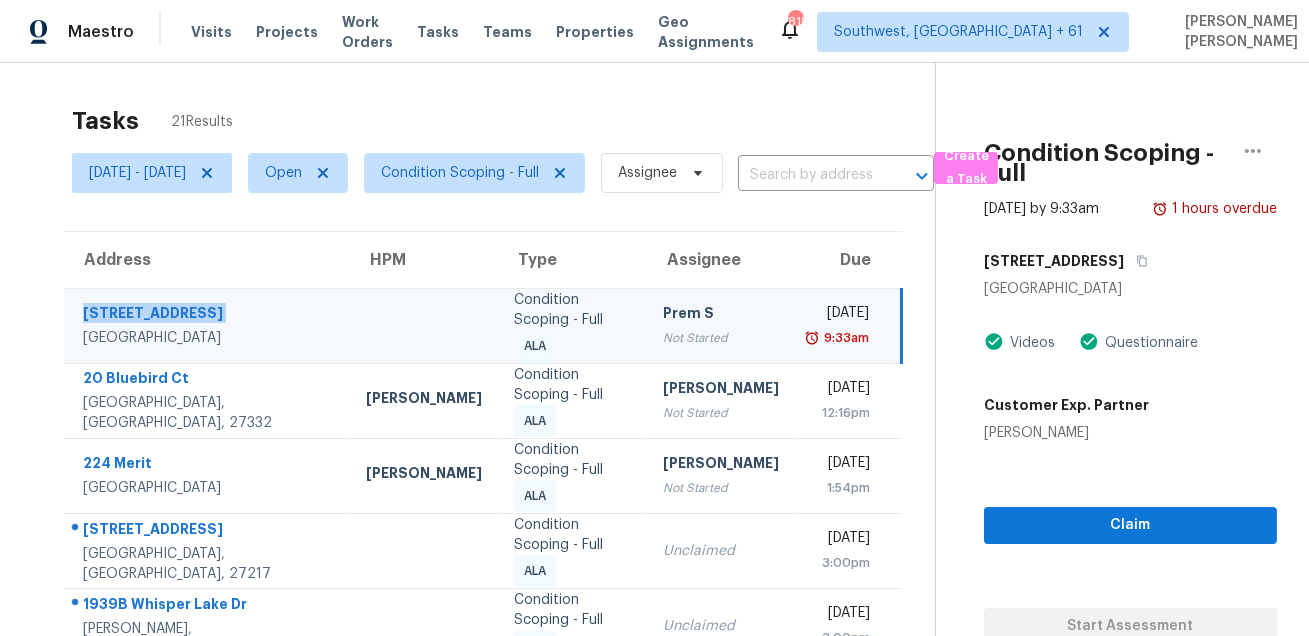 copy on "5033 Brooklawn Pl" 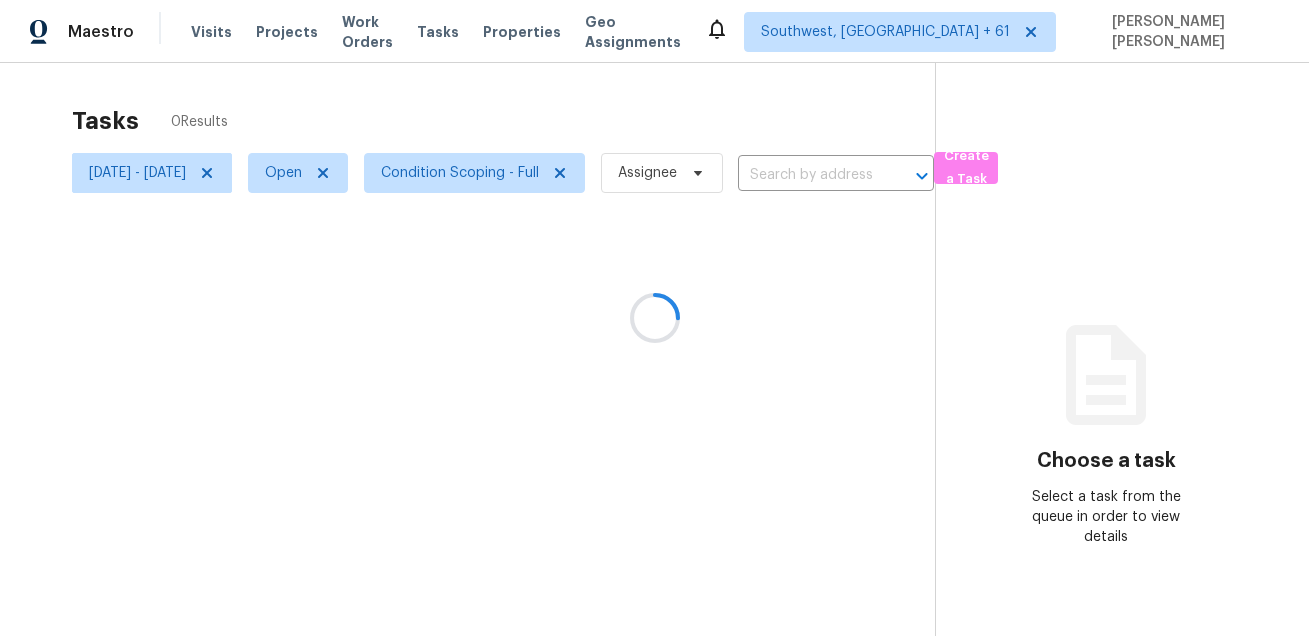 scroll, scrollTop: 0, scrollLeft: 0, axis: both 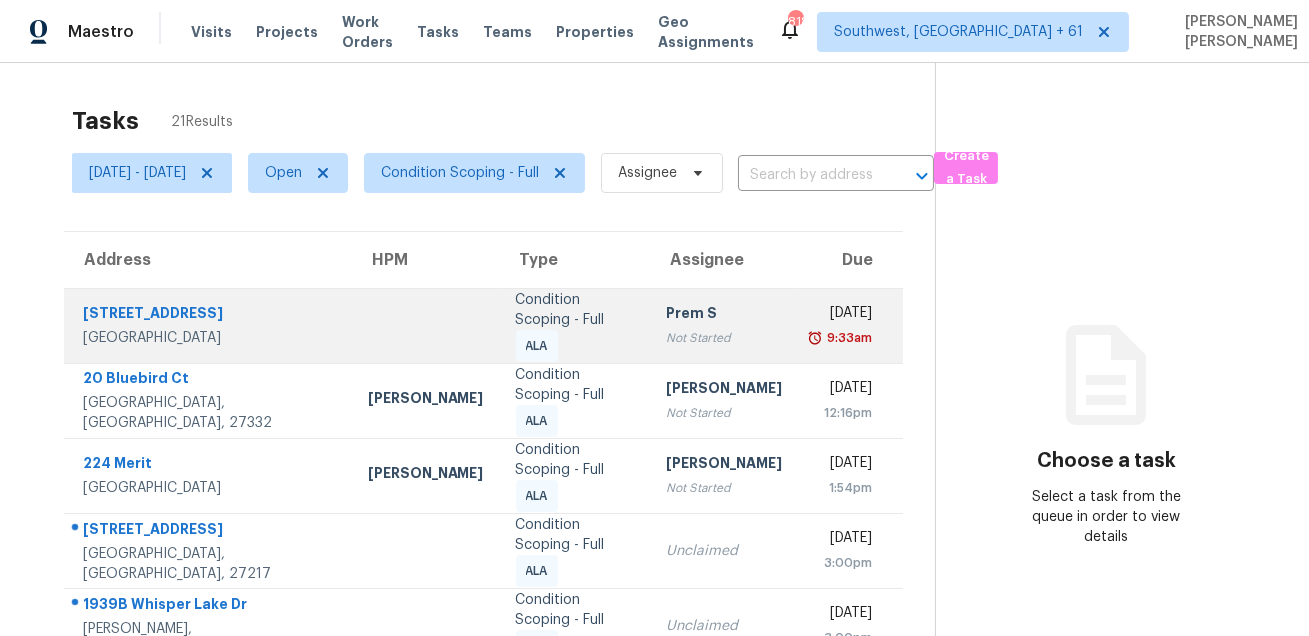 click on "[STREET_ADDRESS]" at bounding box center [209, 315] 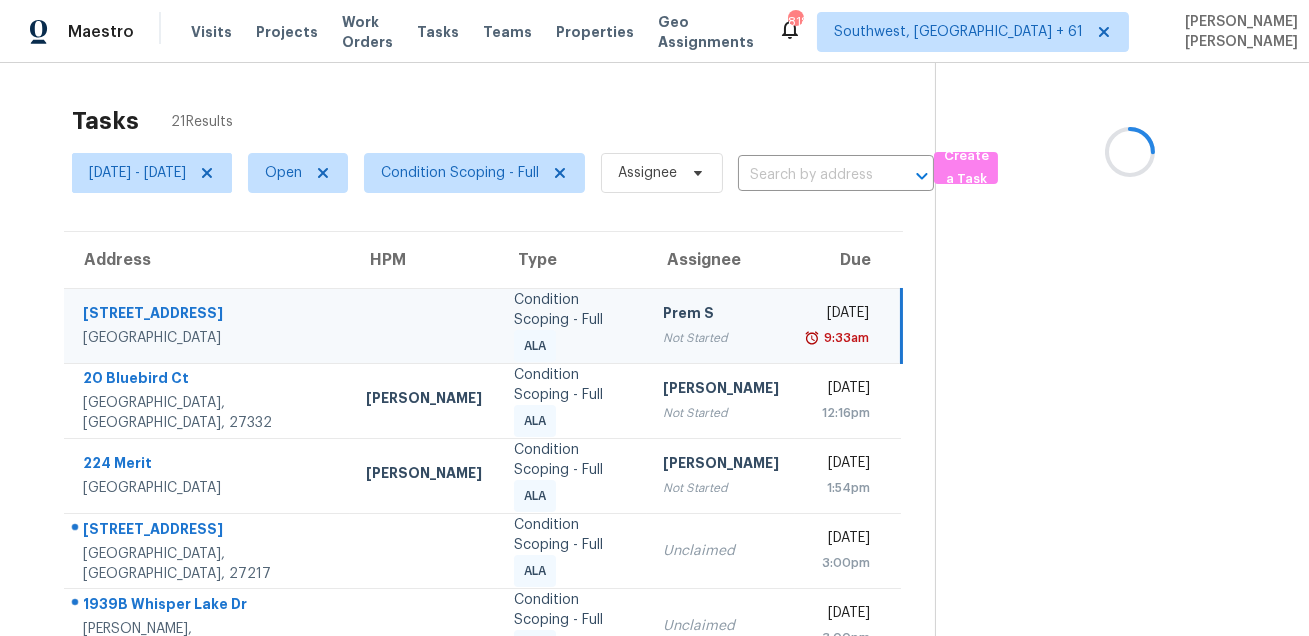 click on "[STREET_ADDRESS]" at bounding box center [208, 315] 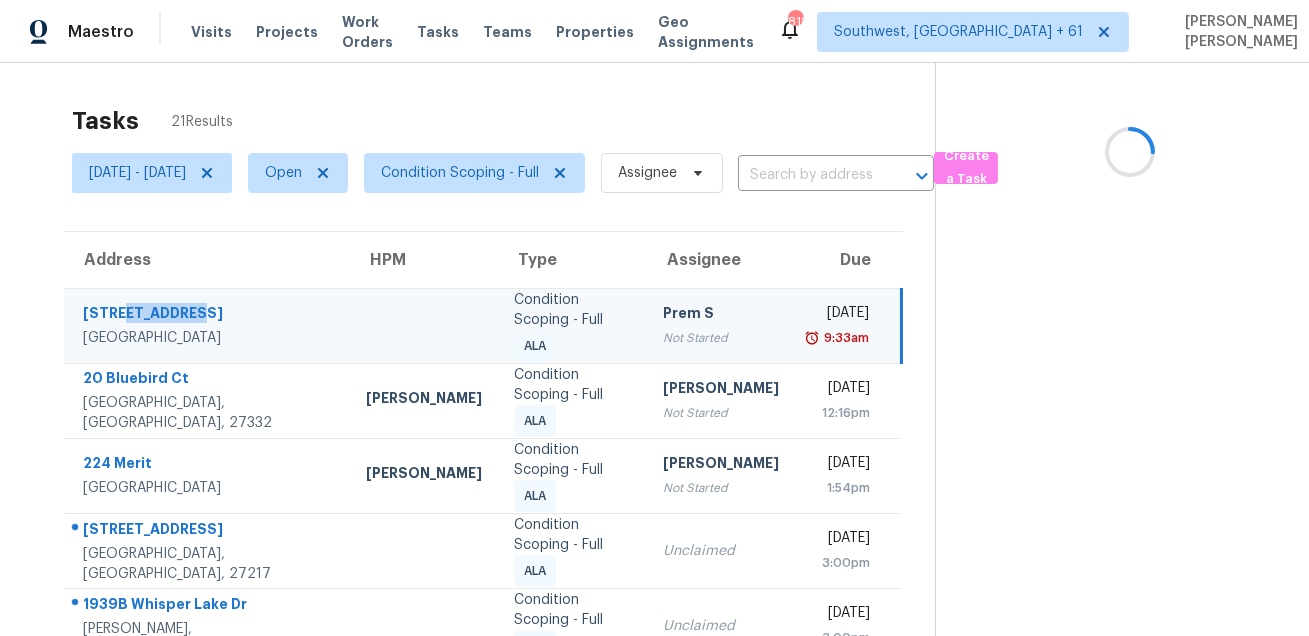 click on "5033 Brooklawn Pl" at bounding box center (208, 315) 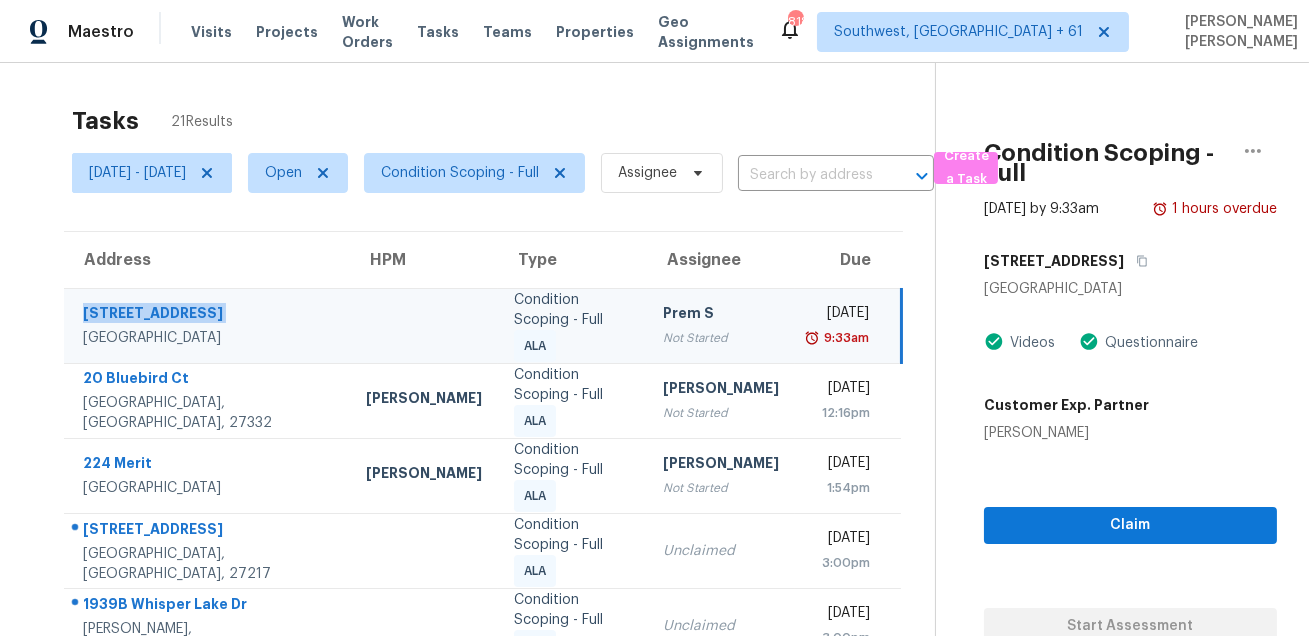 copy on "5033 Brooklawn Pl" 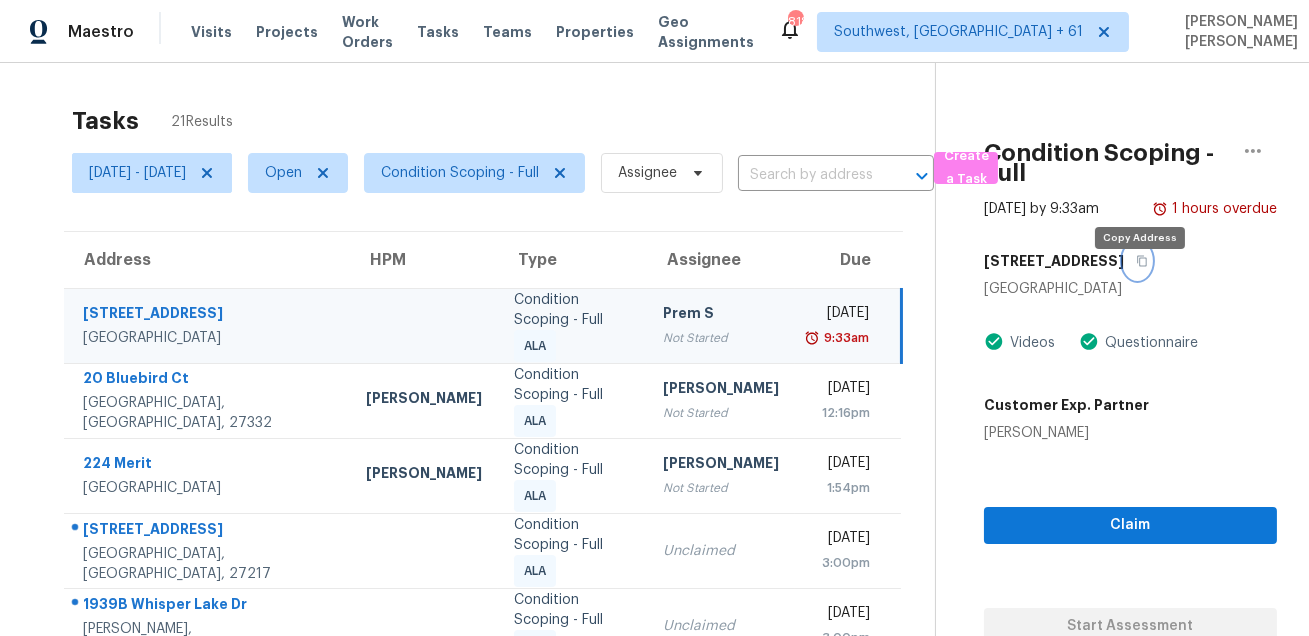 click 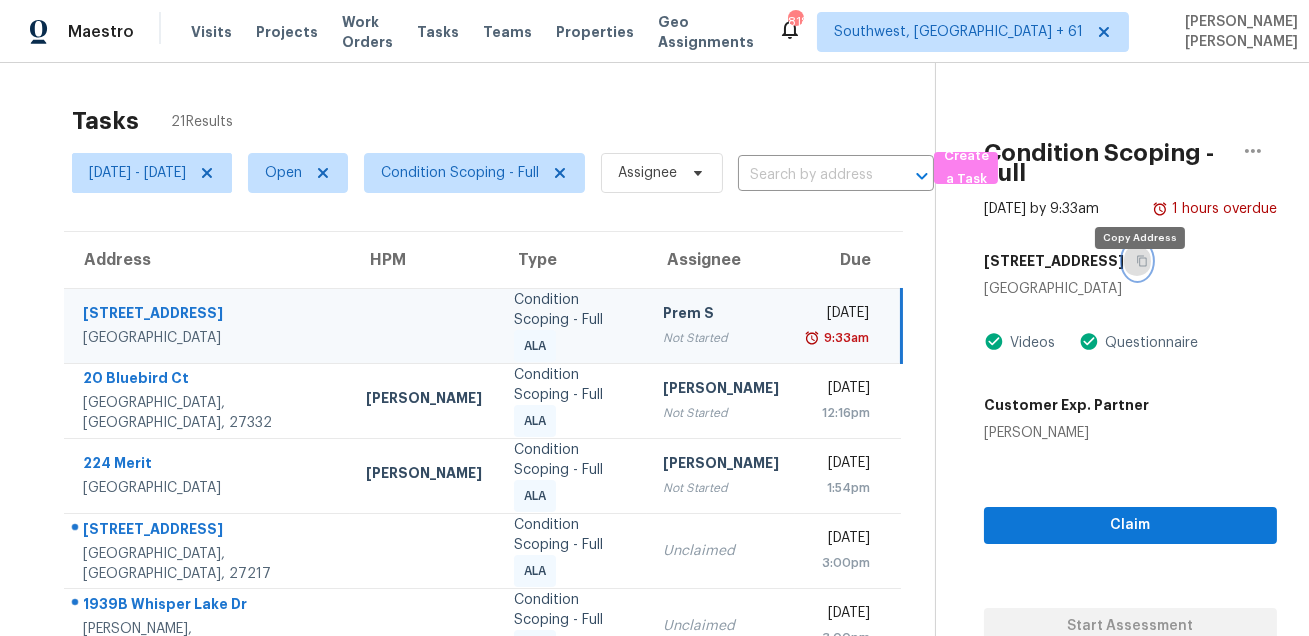 click 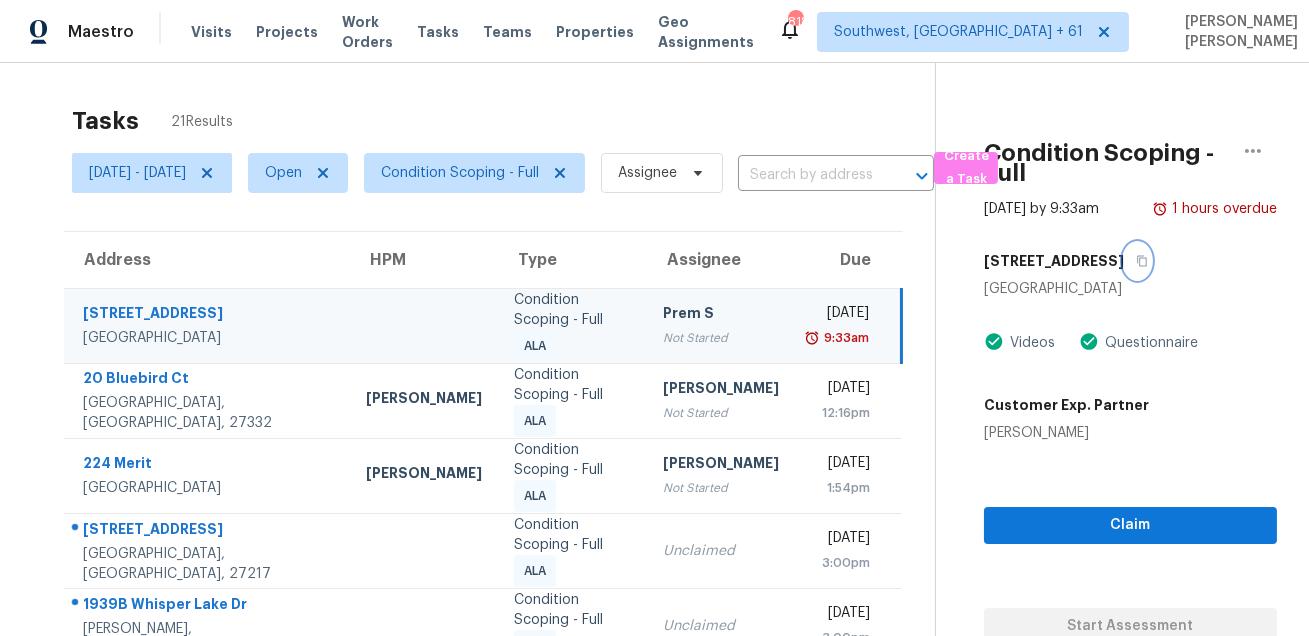 scroll, scrollTop: 200, scrollLeft: 0, axis: vertical 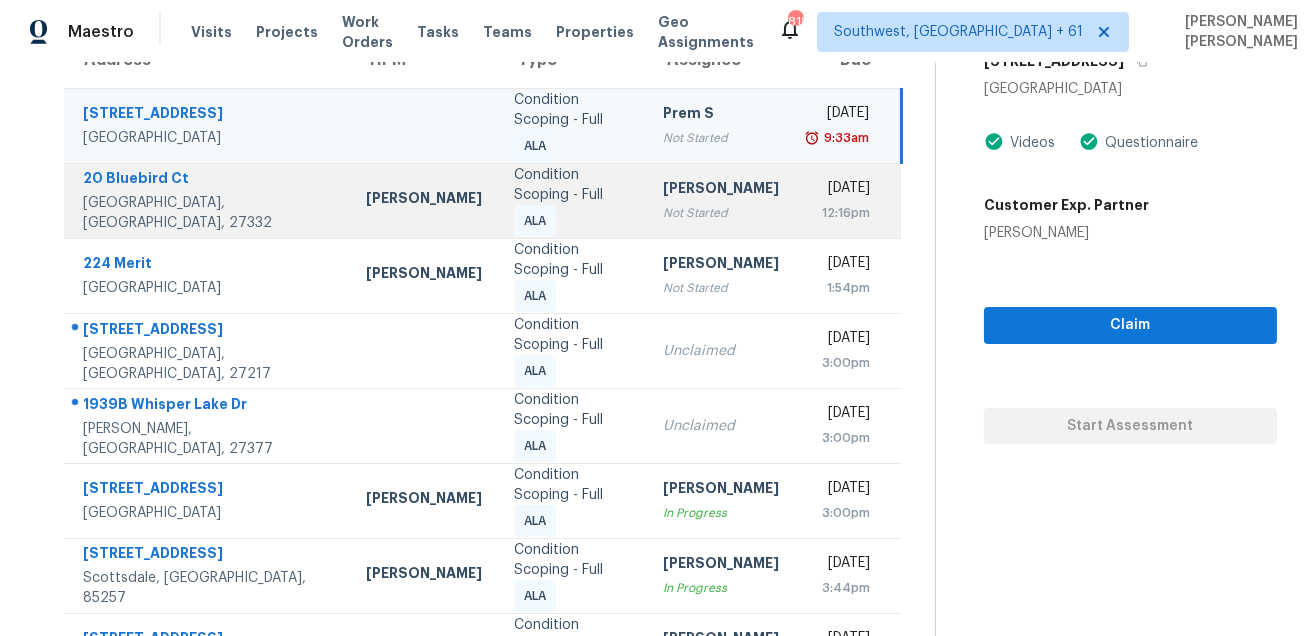 click on "20 Bluebird Ct" at bounding box center [208, 180] 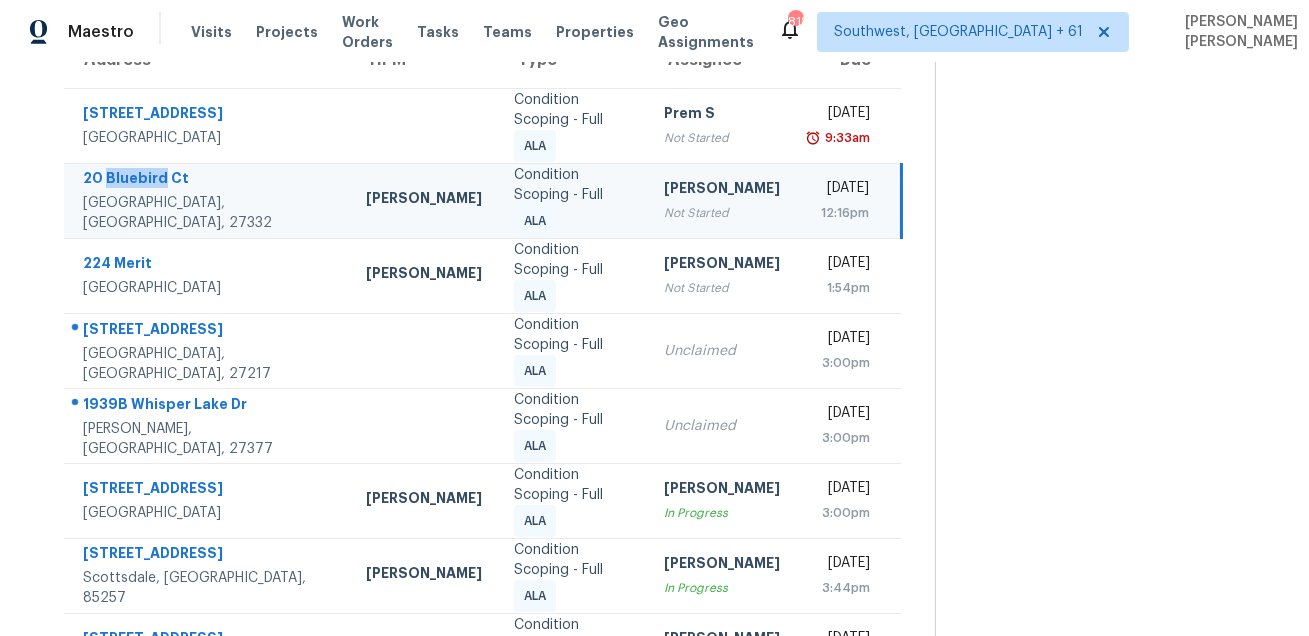 click on "20 Bluebird Ct" at bounding box center [208, 180] 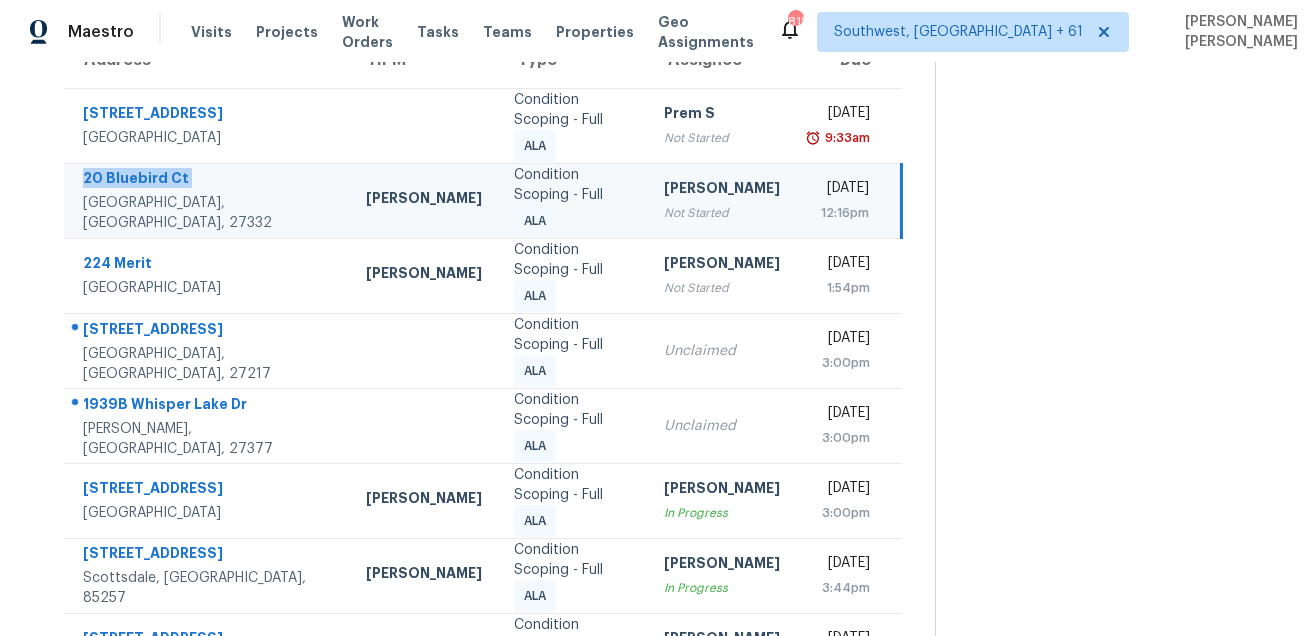 copy on "20 Bluebird Ct" 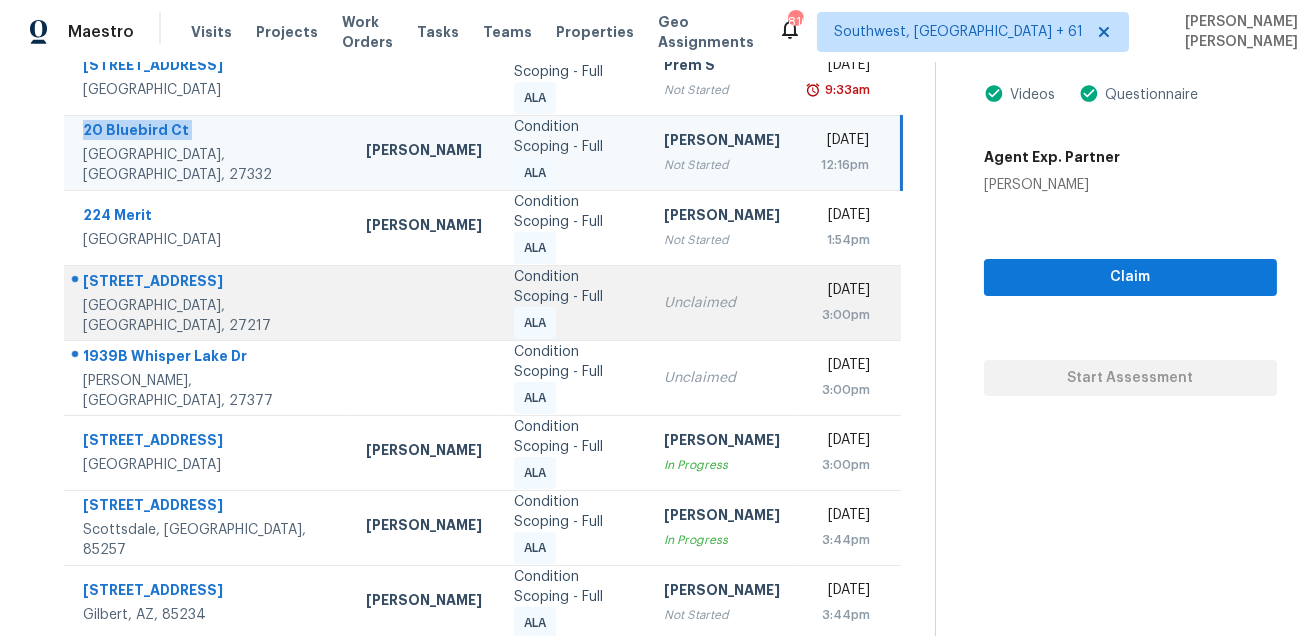 scroll, scrollTop: 260, scrollLeft: 0, axis: vertical 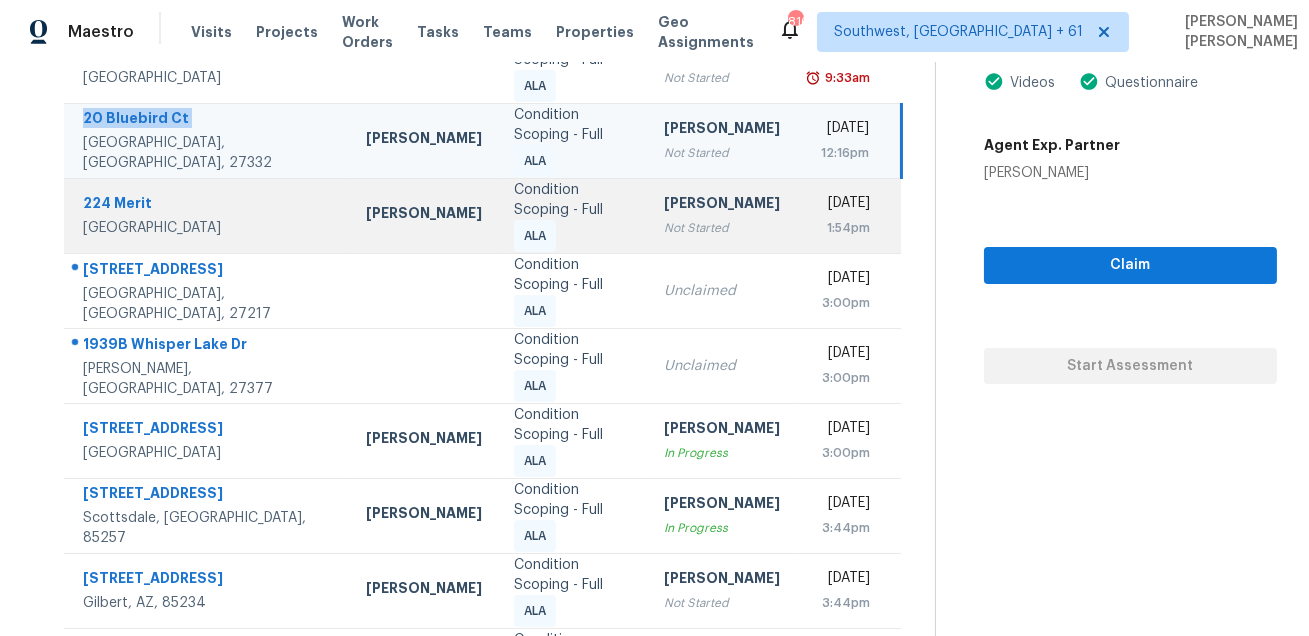 click on "224 Merit" at bounding box center [208, 205] 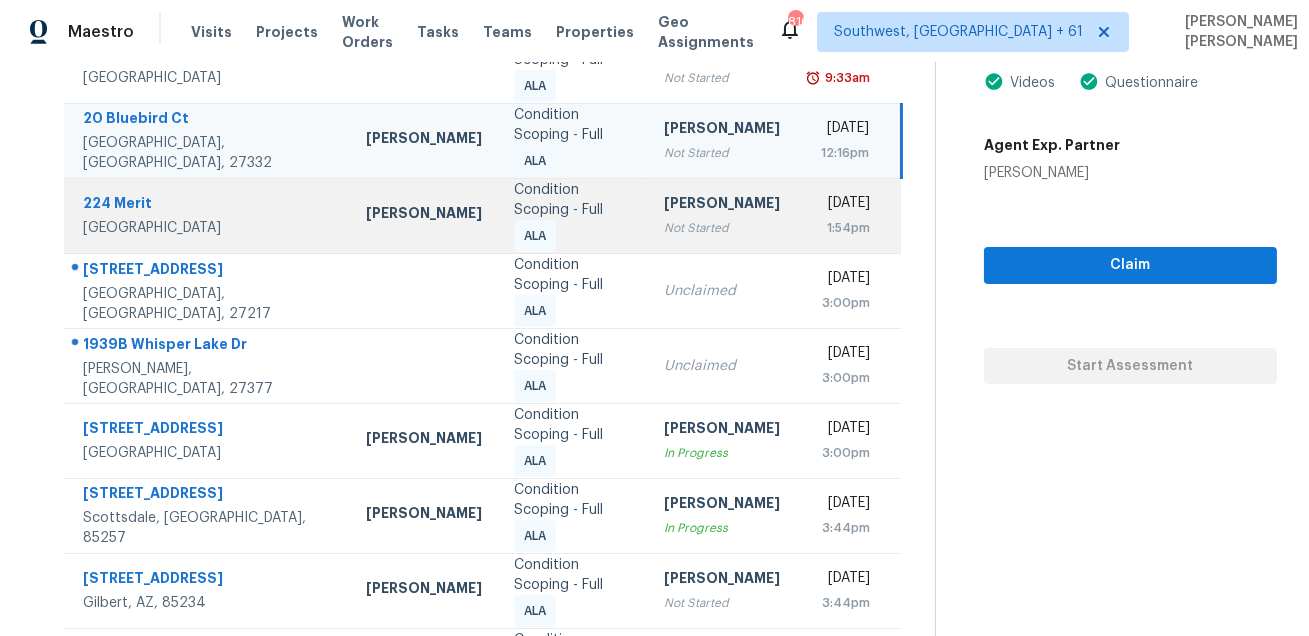 click on "224 Merit" at bounding box center (208, 205) 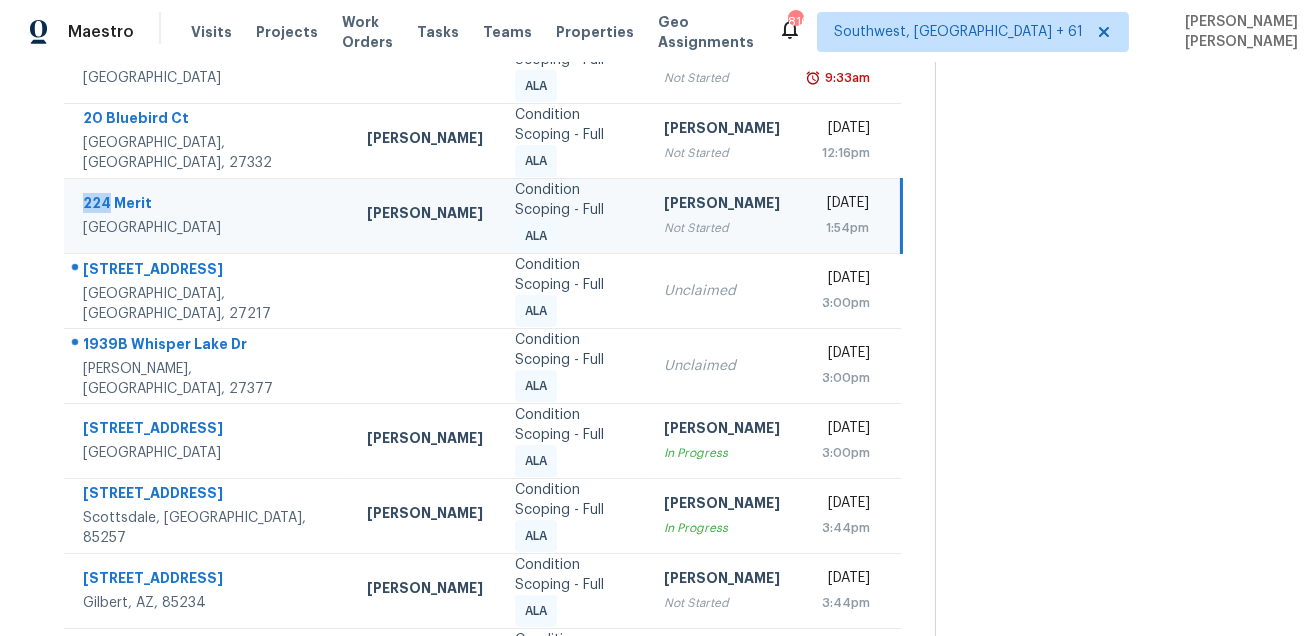 click on "224 Merit" at bounding box center [209, 205] 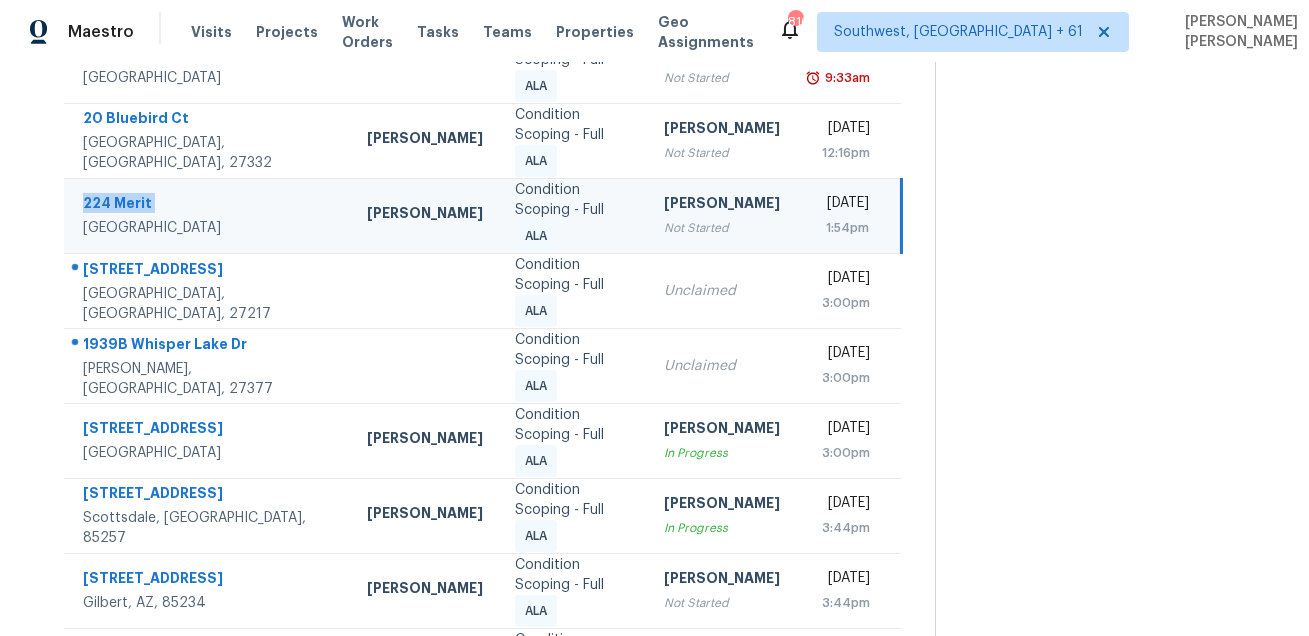 copy on "224 Merit" 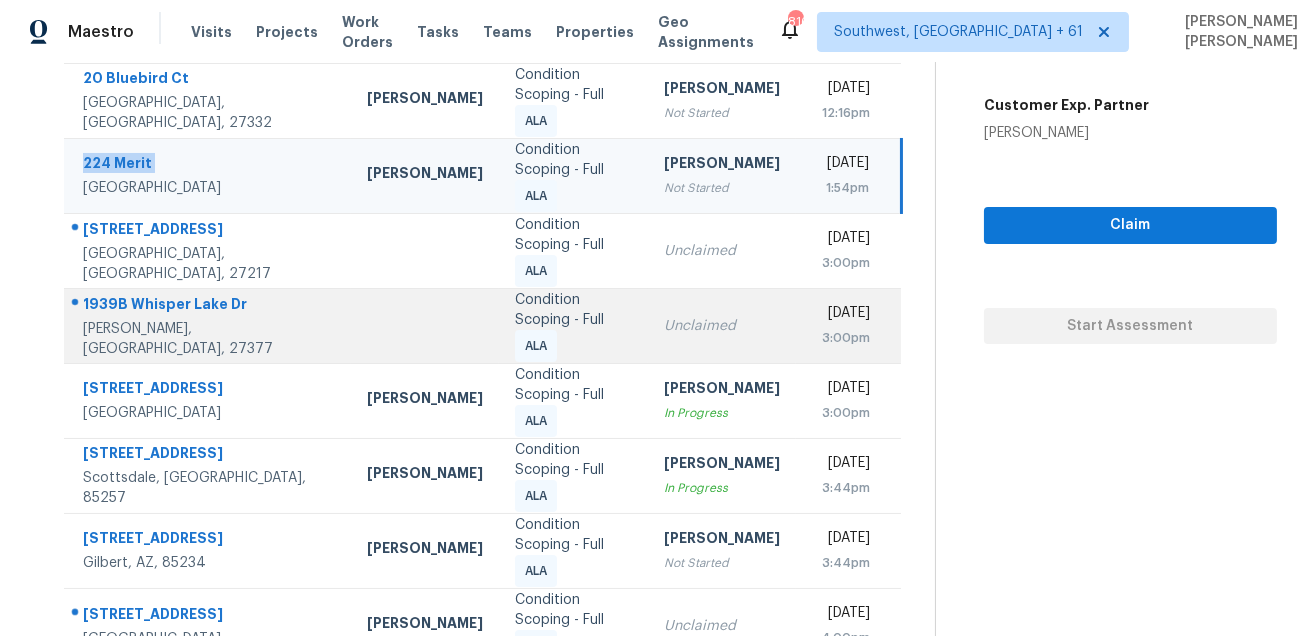 scroll, scrollTop: 331, scrollLeft: 0, axis: vertical 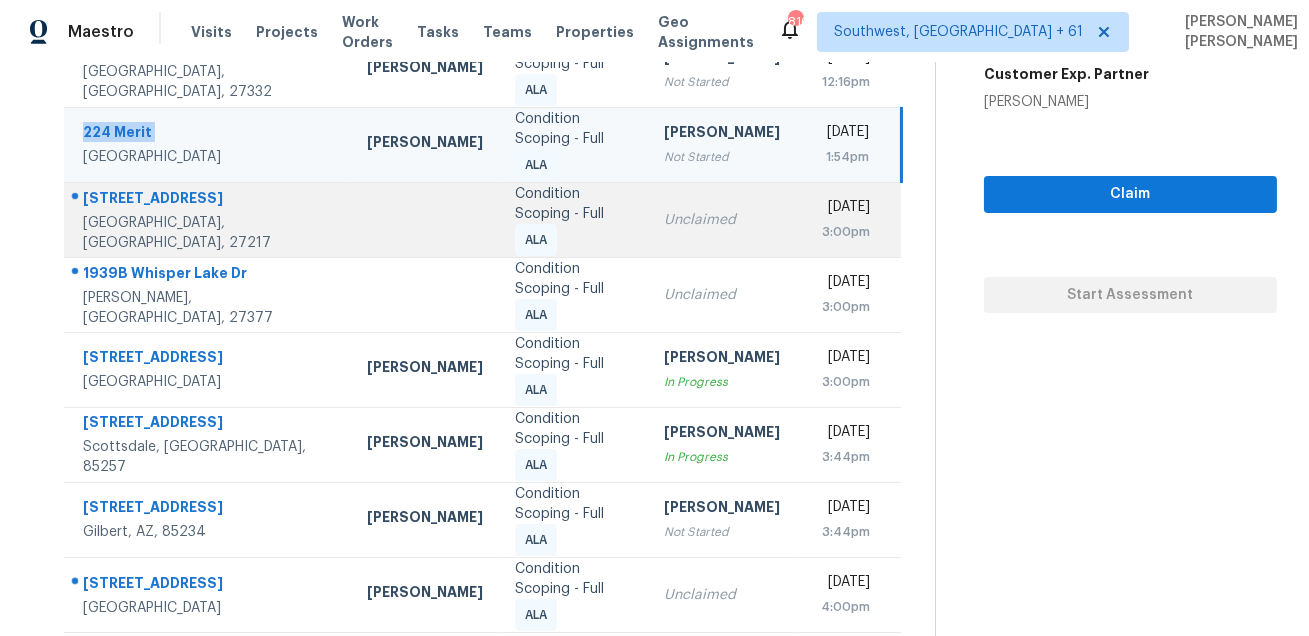 click on "Burlington, NC, 27217" at bounding box center (209, 233) 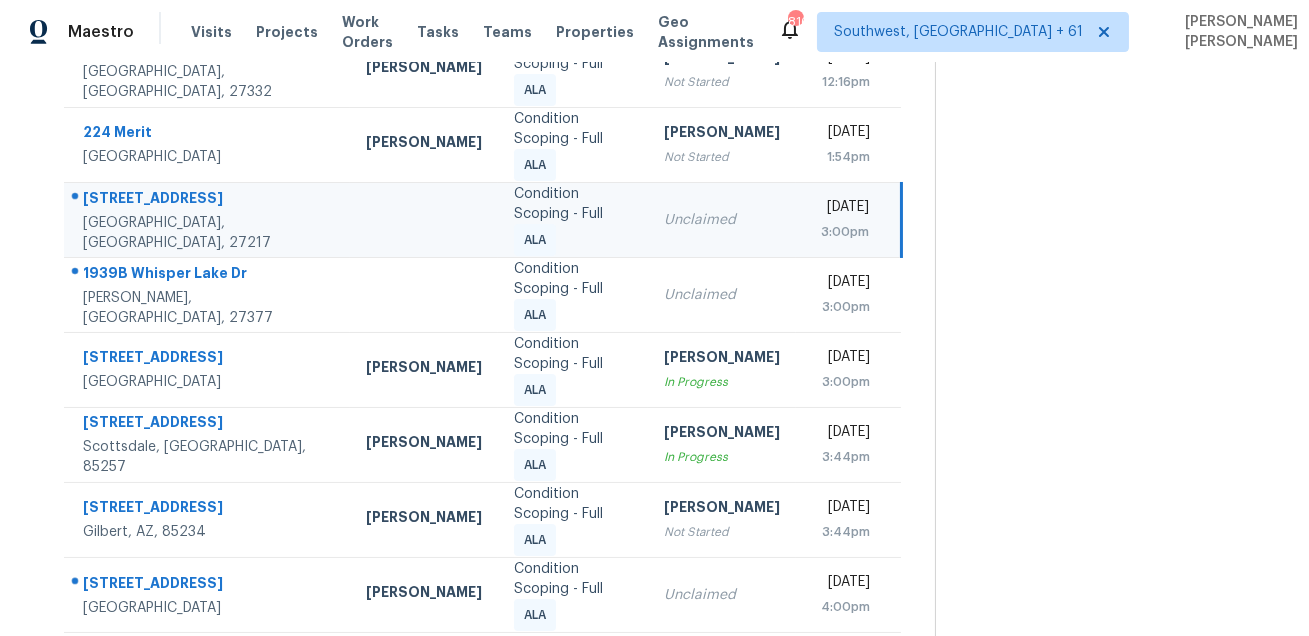 click on "Burlington, NC, 27217" at bounding box center [208, 233] 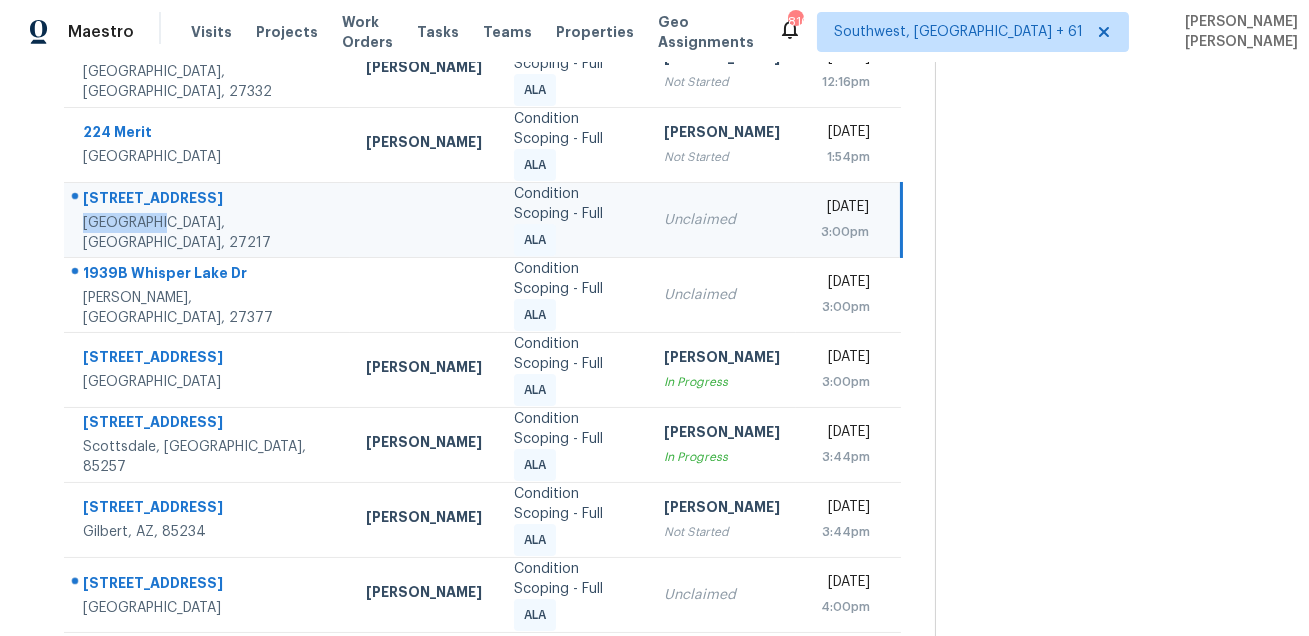 click on "1331 Elm St" at bounding box center [208, 200] 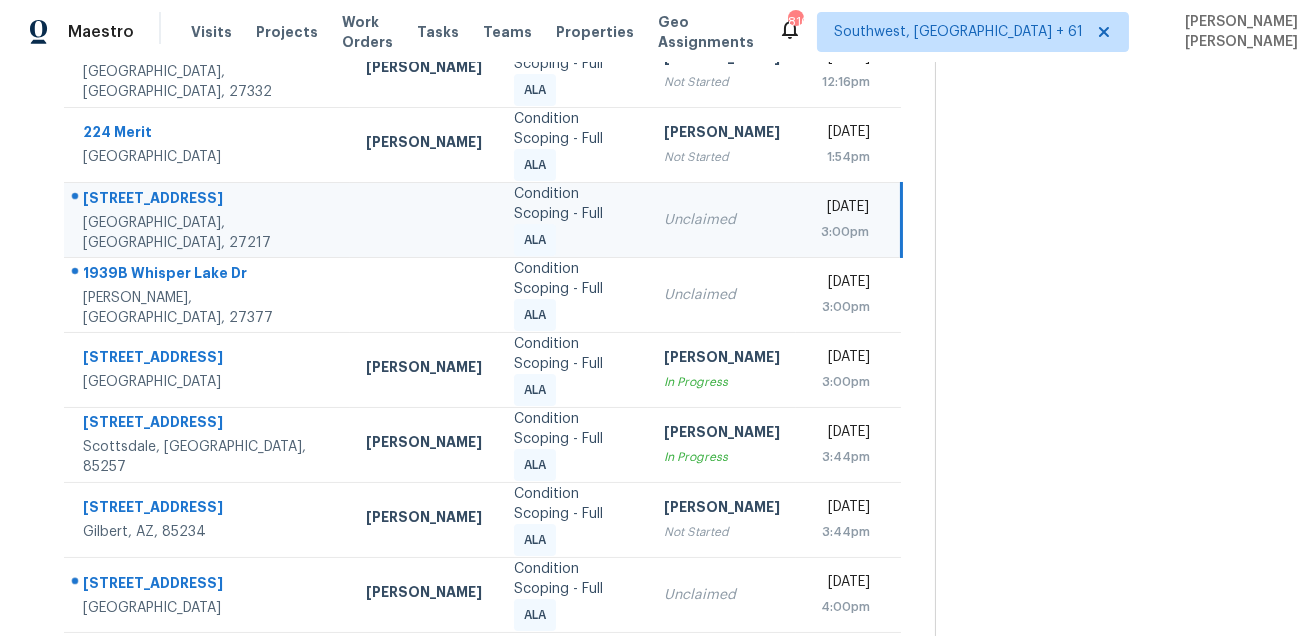 click on "1331 Elm St" at bounding box center (208, 200) 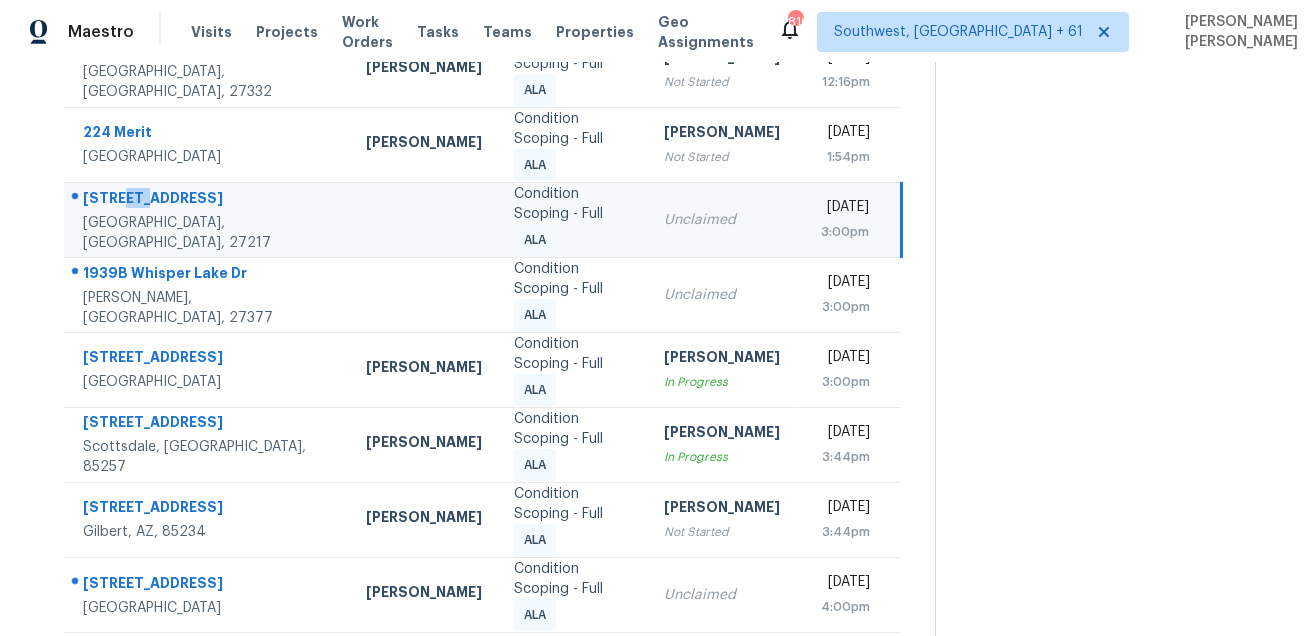 click on "1331 Elm St" at bounding box center [208, 200] 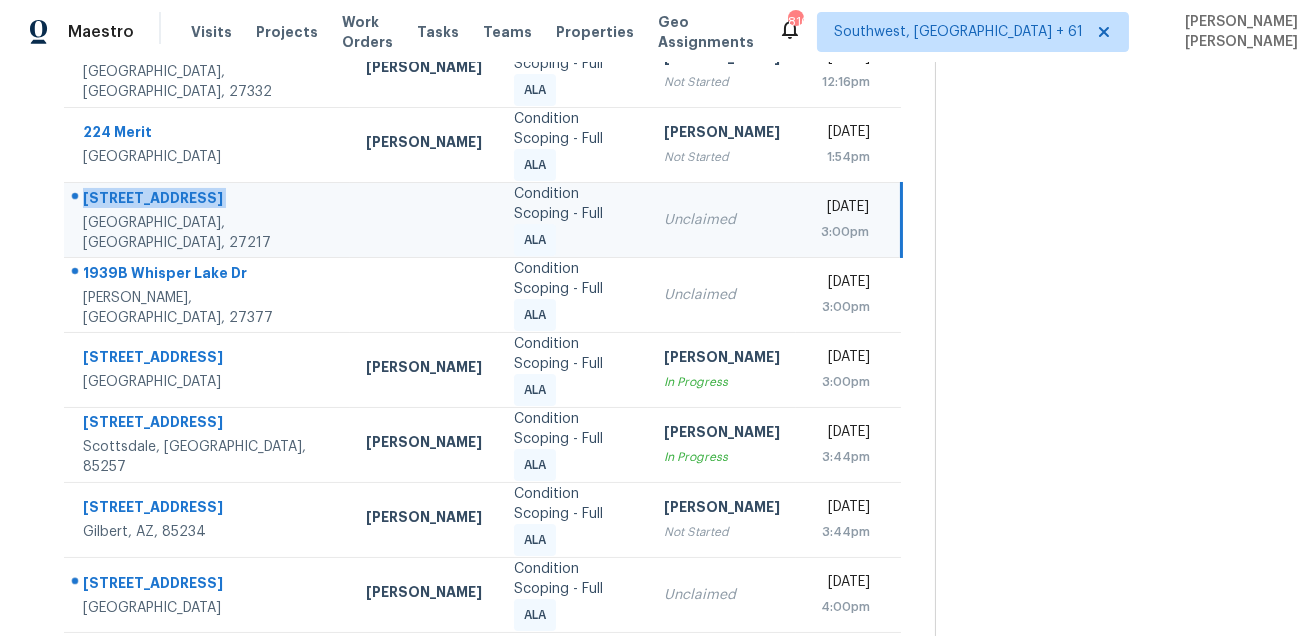 copy on "1331 Elm St" 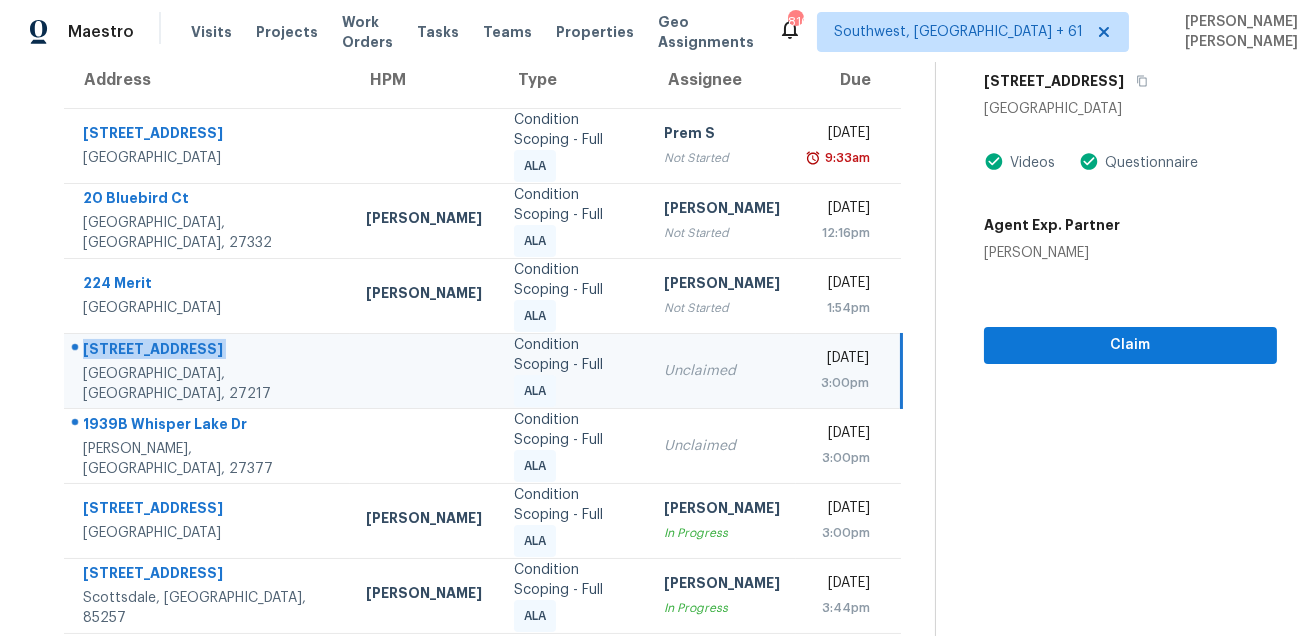 scroll, scrollTop: 123, scrollLeft: 0, axis: vertical 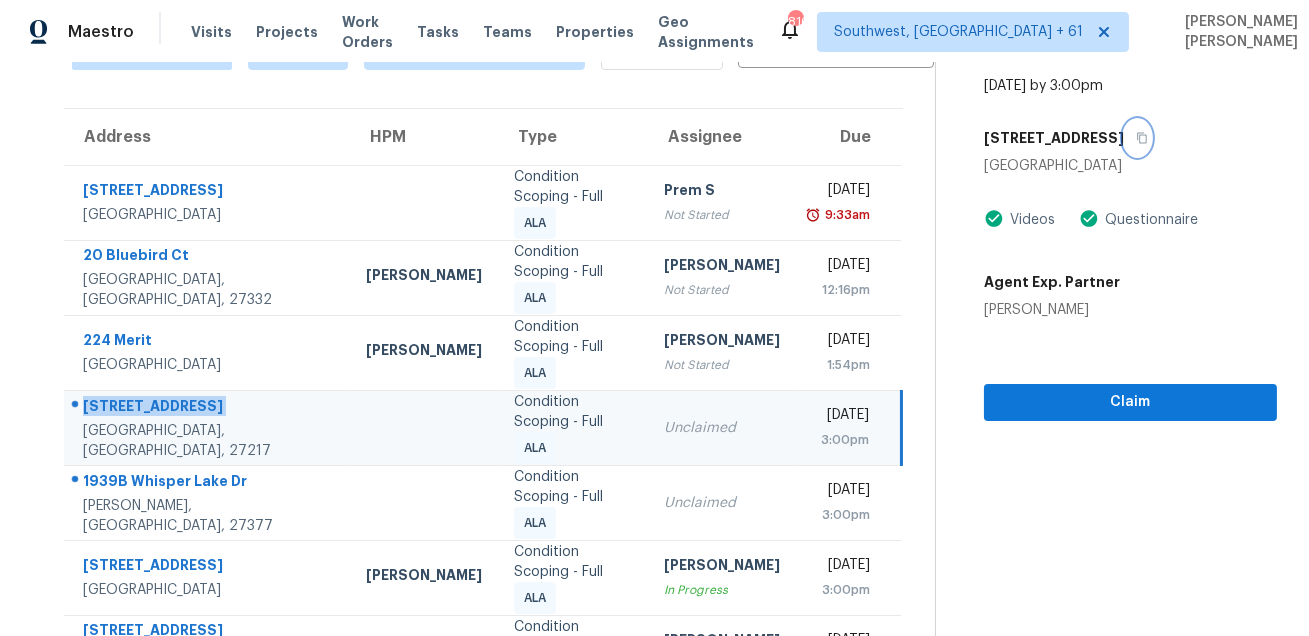 click at bounding box center [1137, 138] 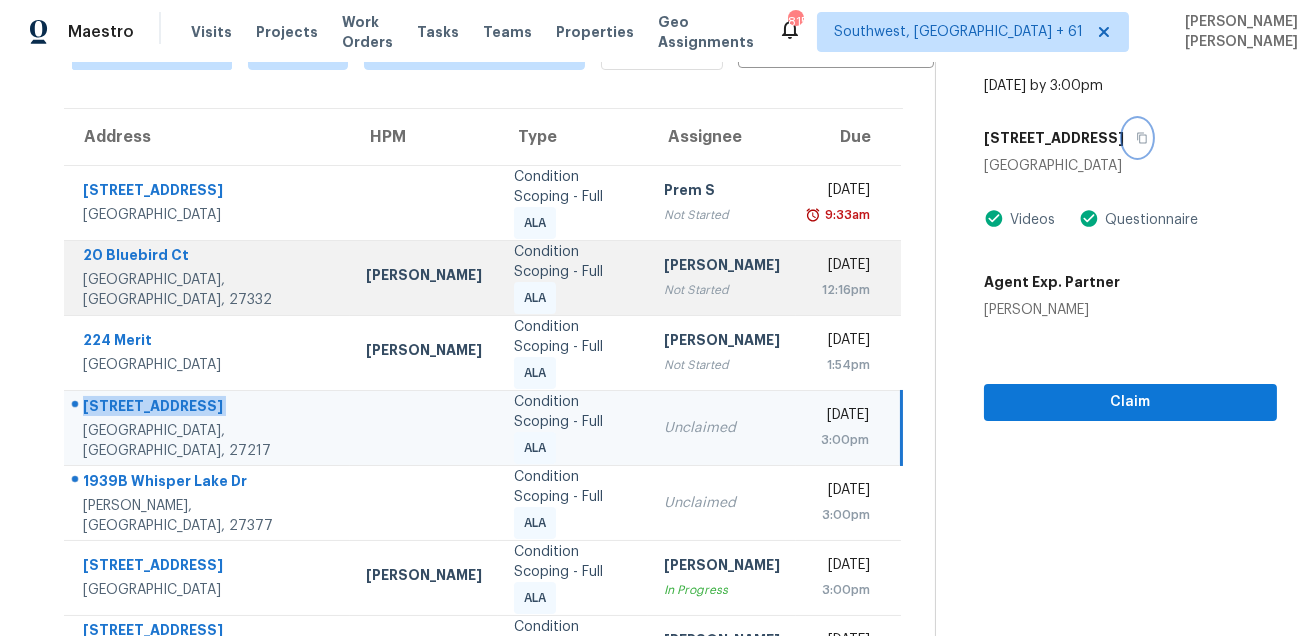 scroll, scrollTop: 347, scrollLeft: 0, axis: vertical 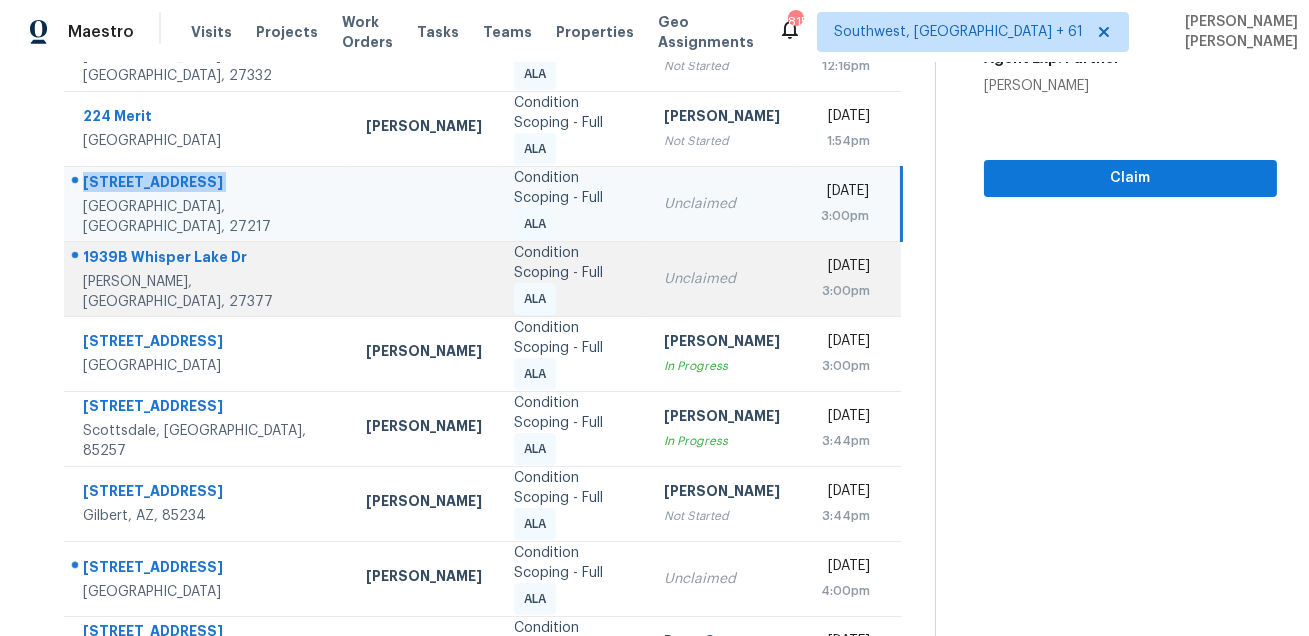 click on "1939B Whisper Lake Dr" at bounding box center (208, 259) 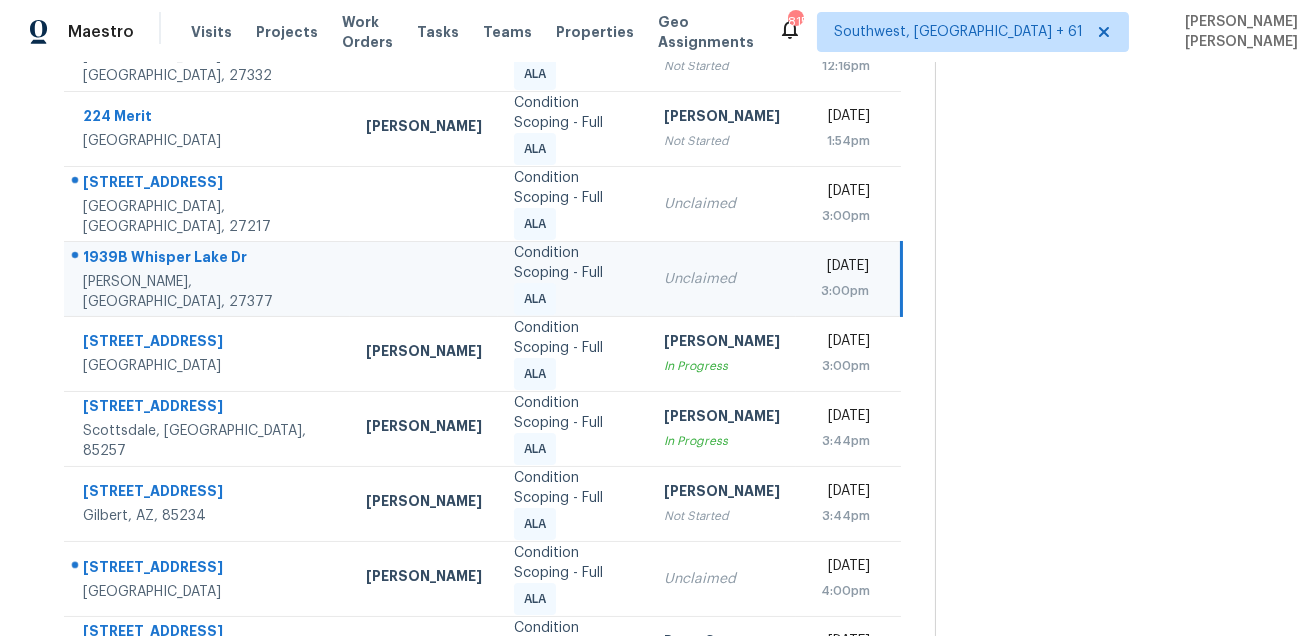 click on "1939B Whisper Lake Dr" at bounding box center (208, 259) 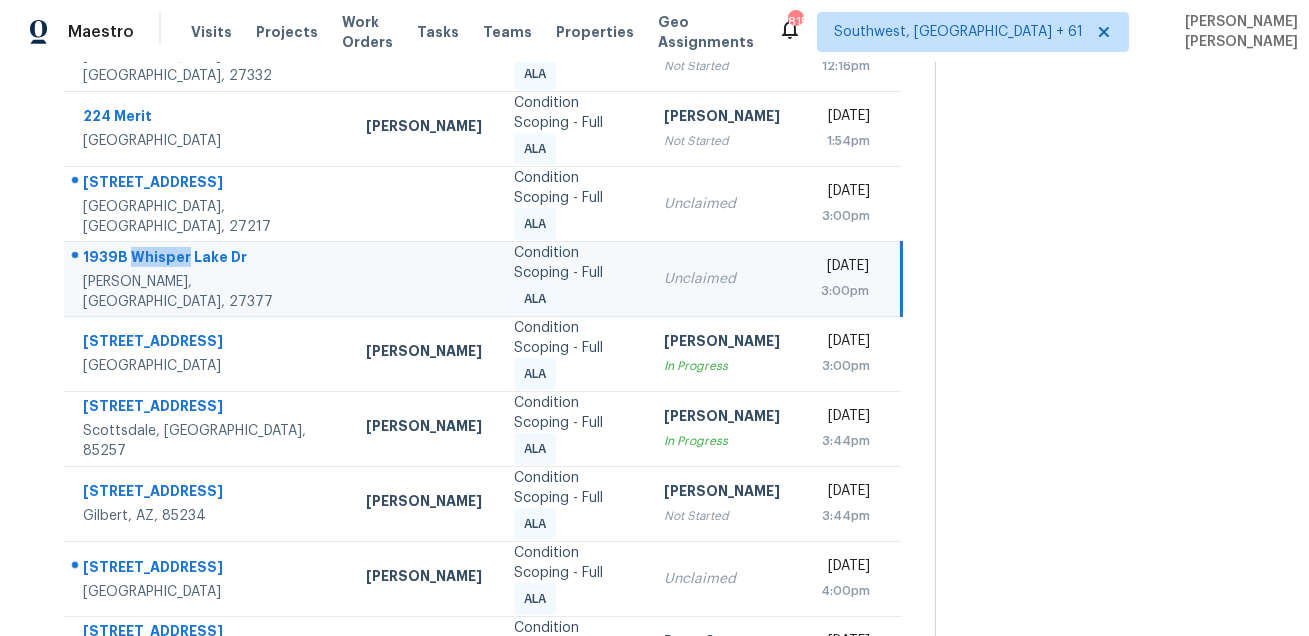 click on "1939B Whisper Lake Dr" at bounding box center [208, 259] 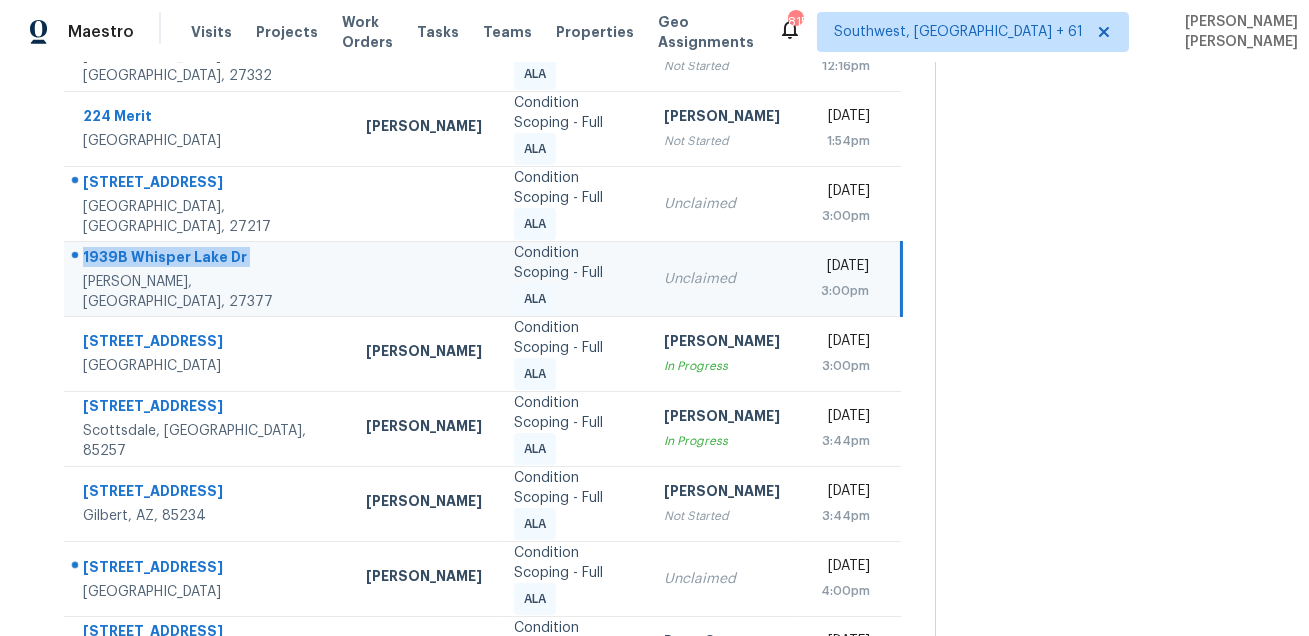 copy on "1939B Whisper Lake Dr" 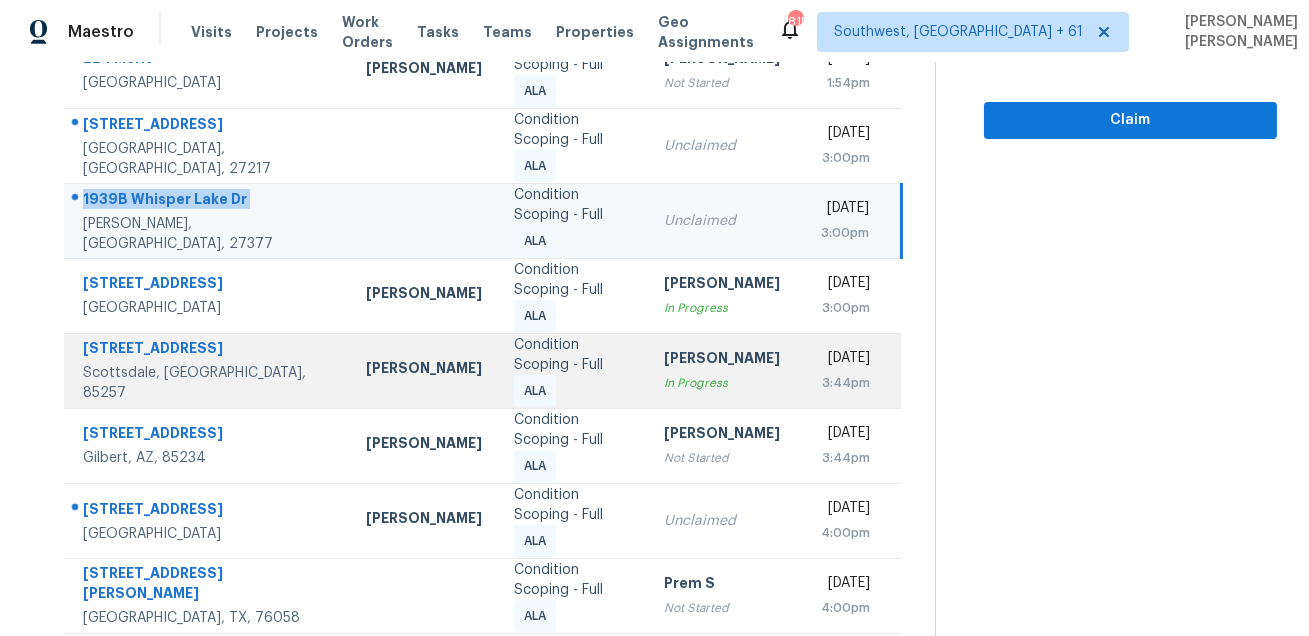 scroll, scrollTop: 453, scrollLeft: 0, axis: vertical 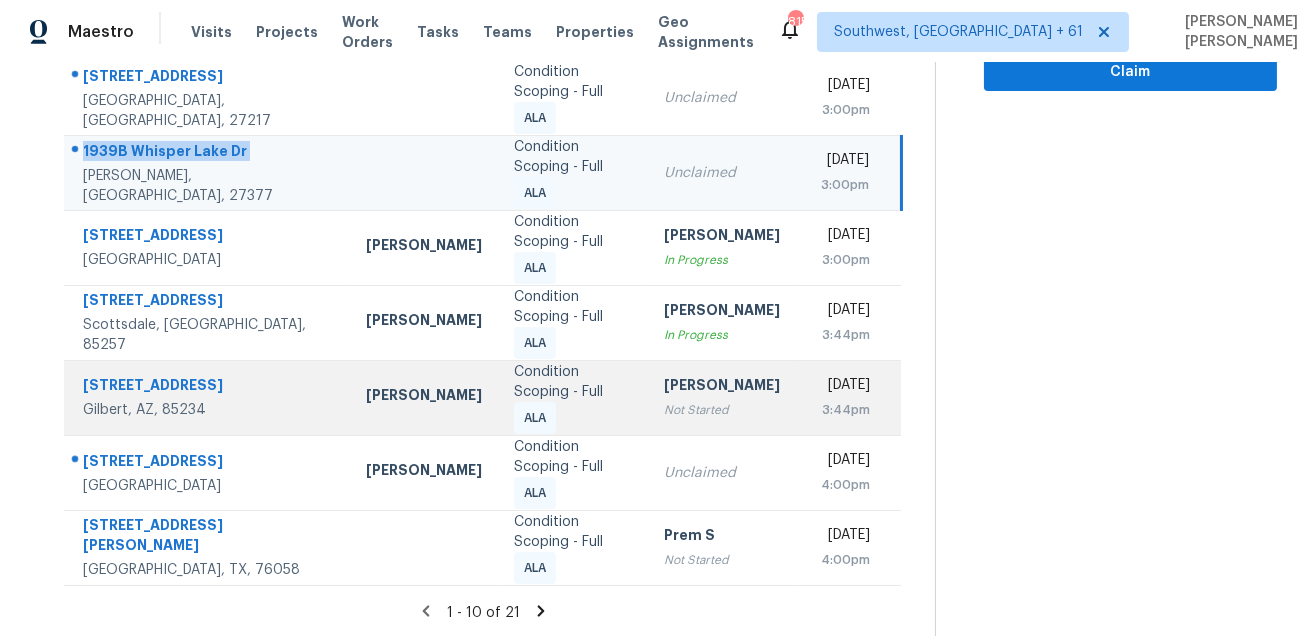 click on "1700 E Lakeside Dr Unit 48" at bounding box center (208, 387) 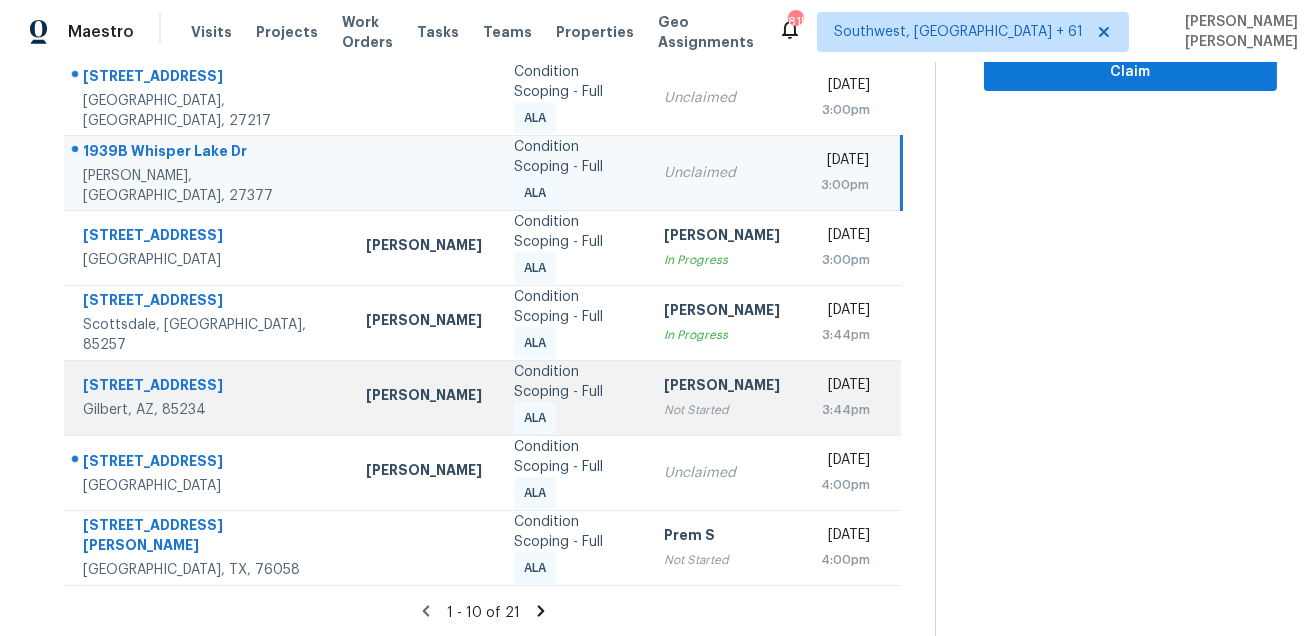 click on "1700 E Lakeside Dr Unit 48" at bounding box center [208, 387] 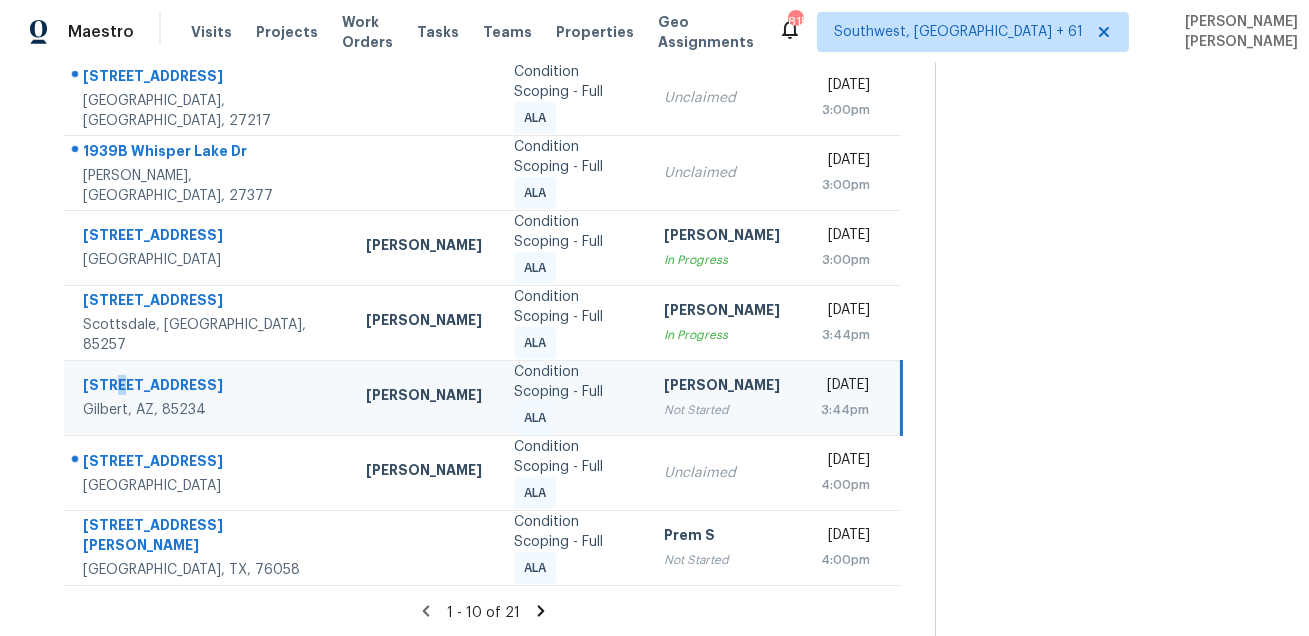 click on "1700 E Lakeside Dr Unit 48" at bounding box center (208, 387) 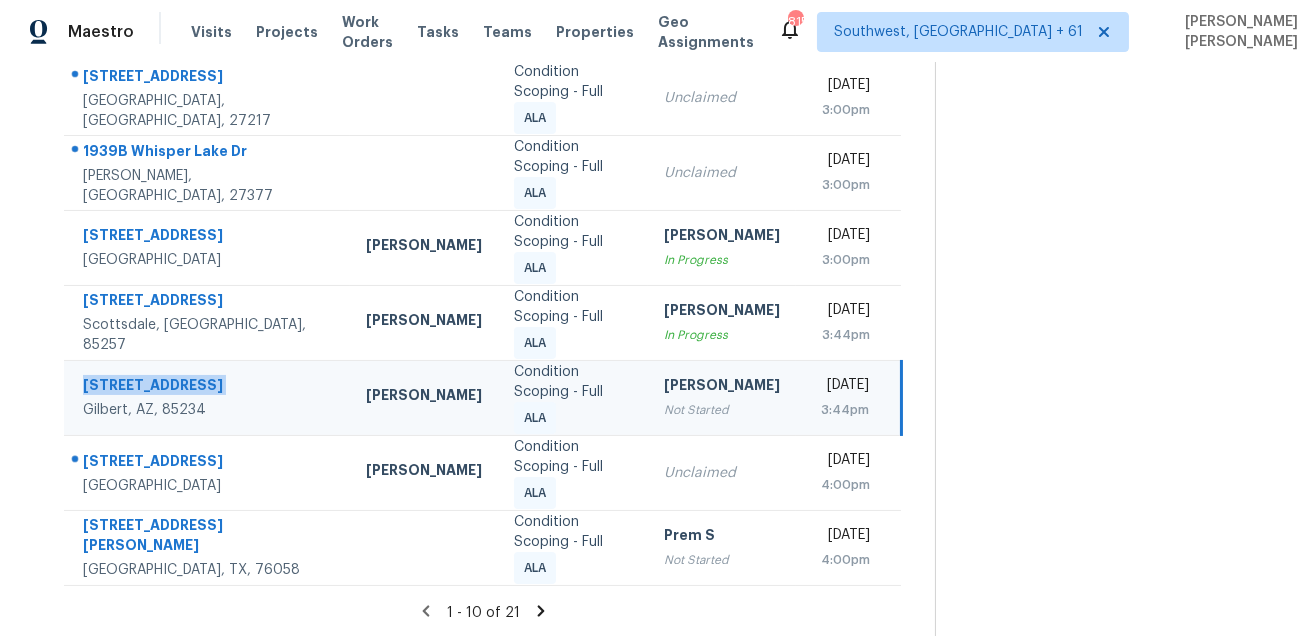 copy on "1700 E Lakeside Dr Unit 48" 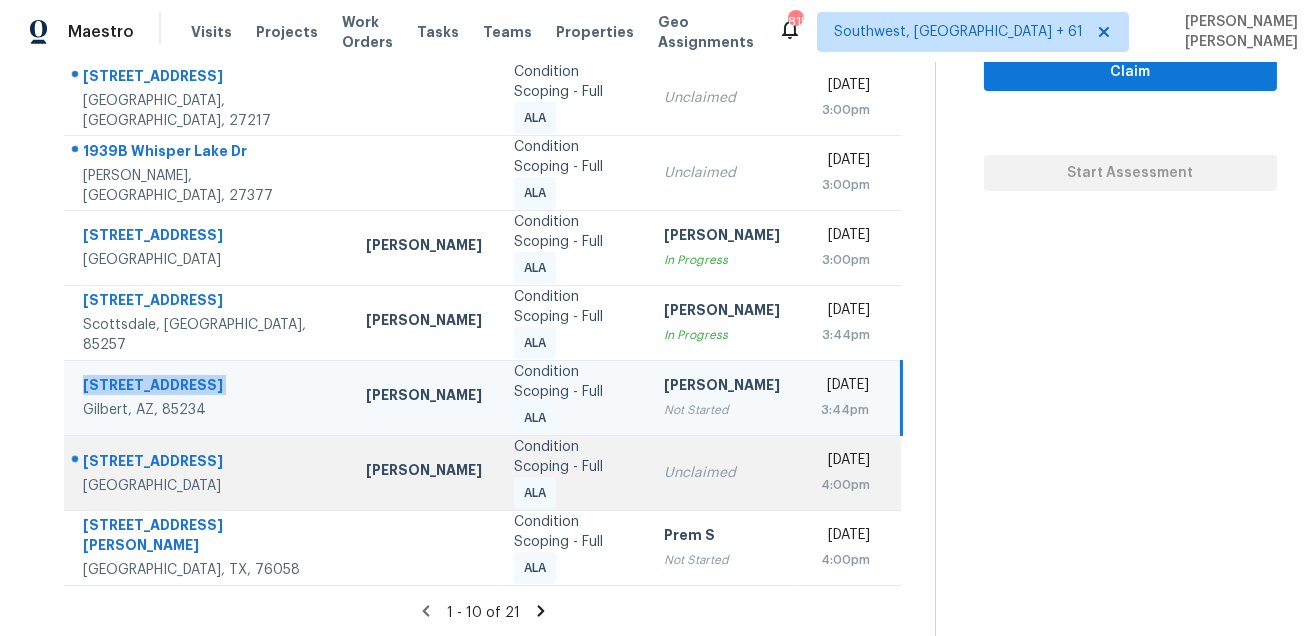 click on "8402 Oakland Heights Ln" at bounding box center [208, 463] 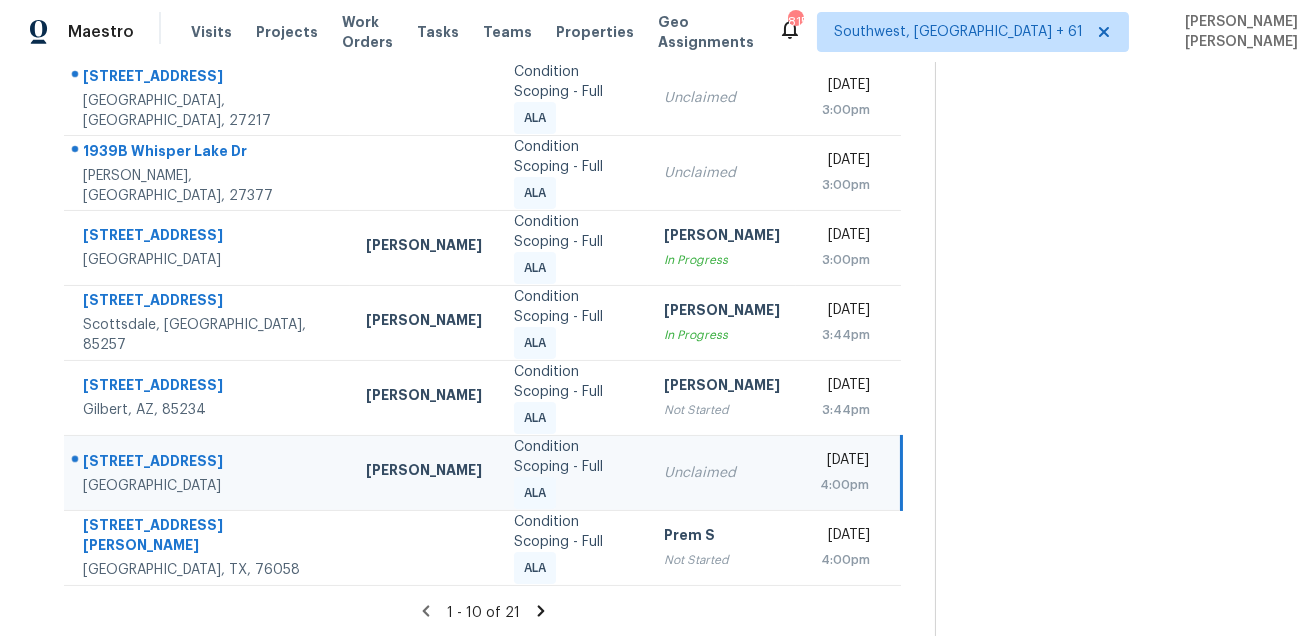 click on "8402 Oakland Heights Ln" at bounding box center (208, 463) 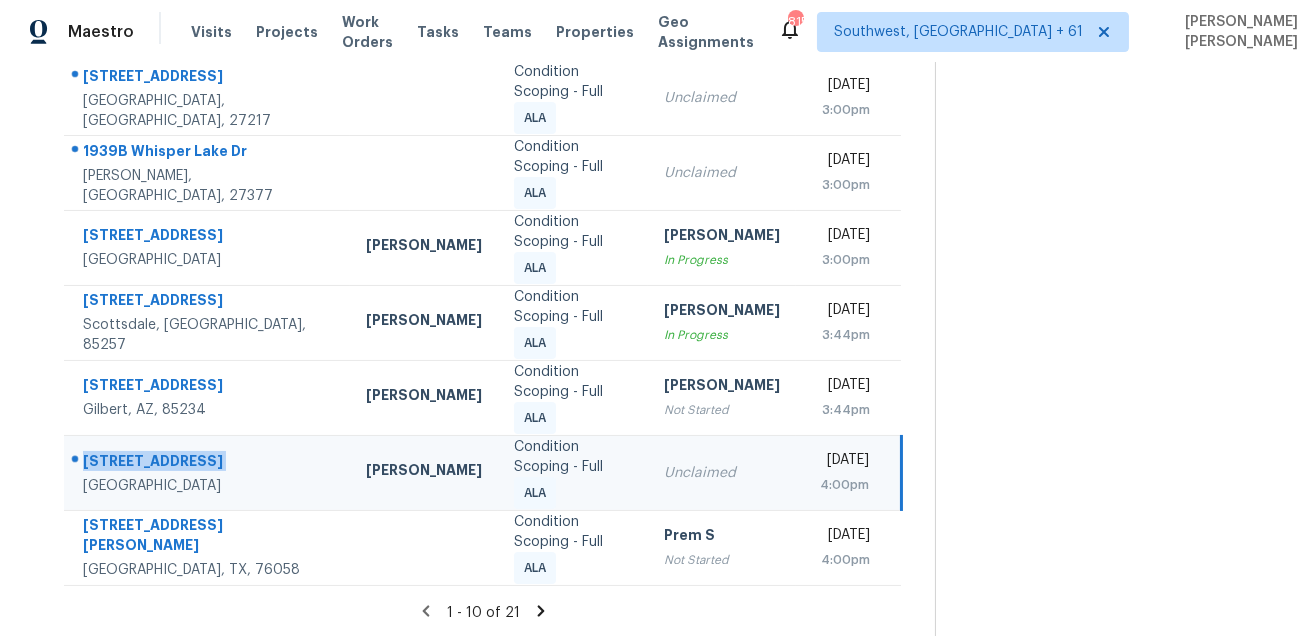 copy on "8402 Oakland Heights Ln" 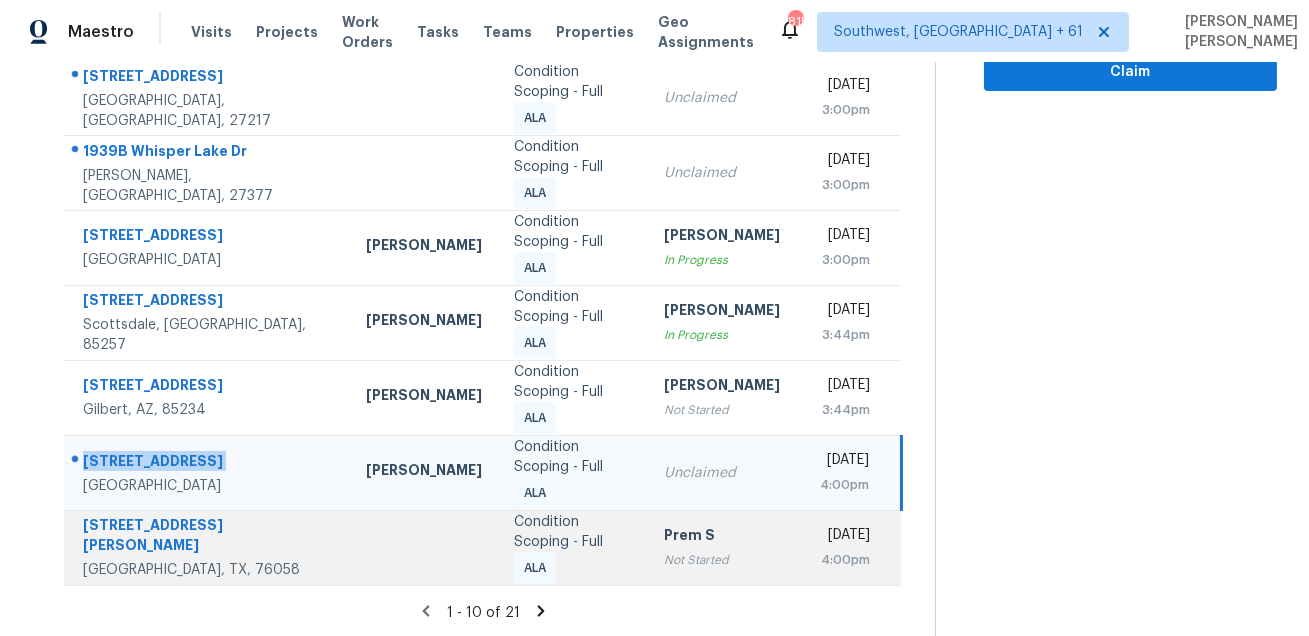 click on "307 Gregory St" at bounding box center [208, 537] 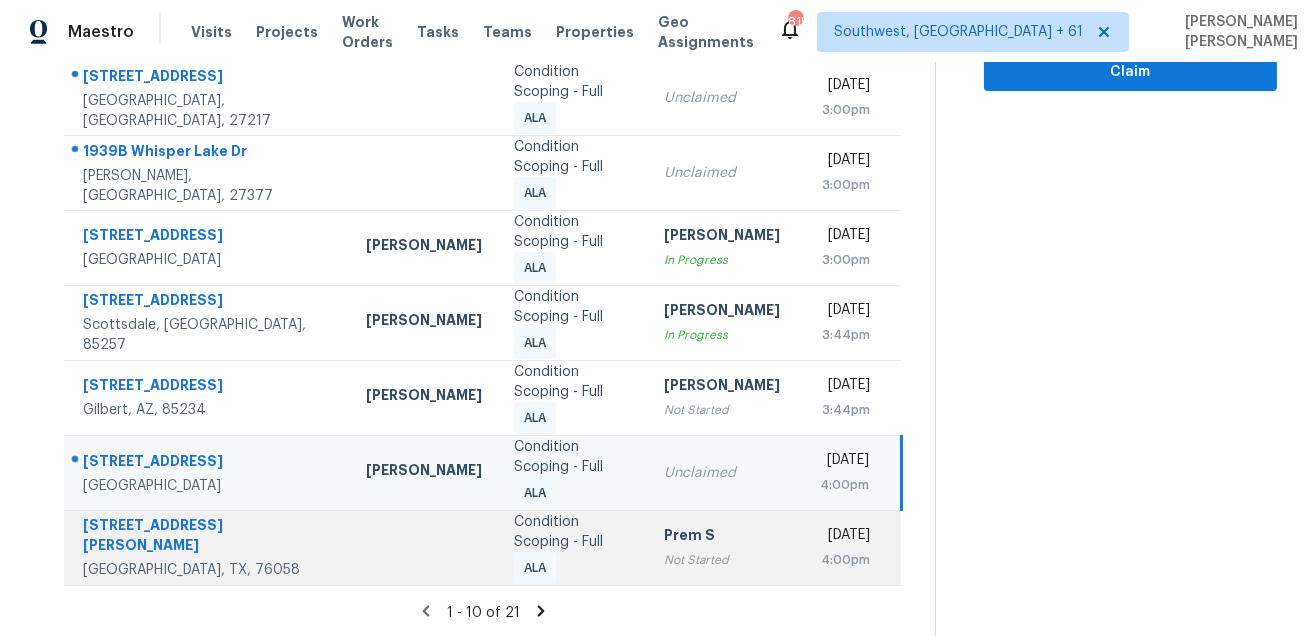 click on "307 Gregory St" at bounding box center [208, 537] 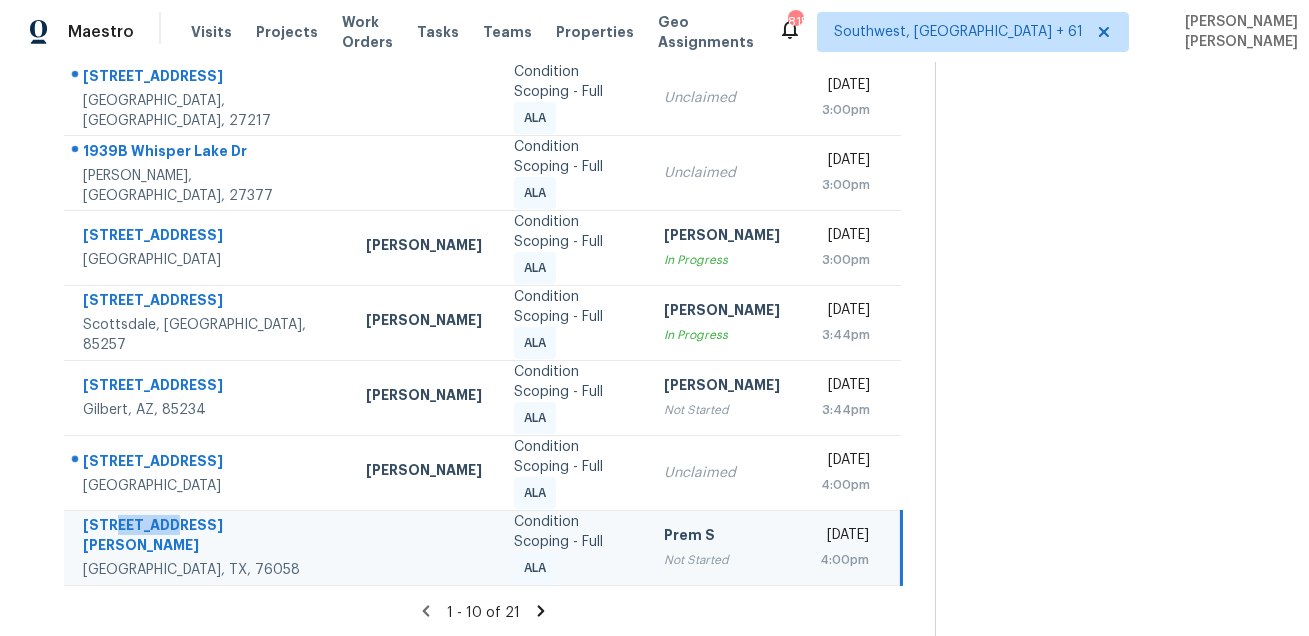 click on "307 Gregory St" at bounding box center (208, 537) 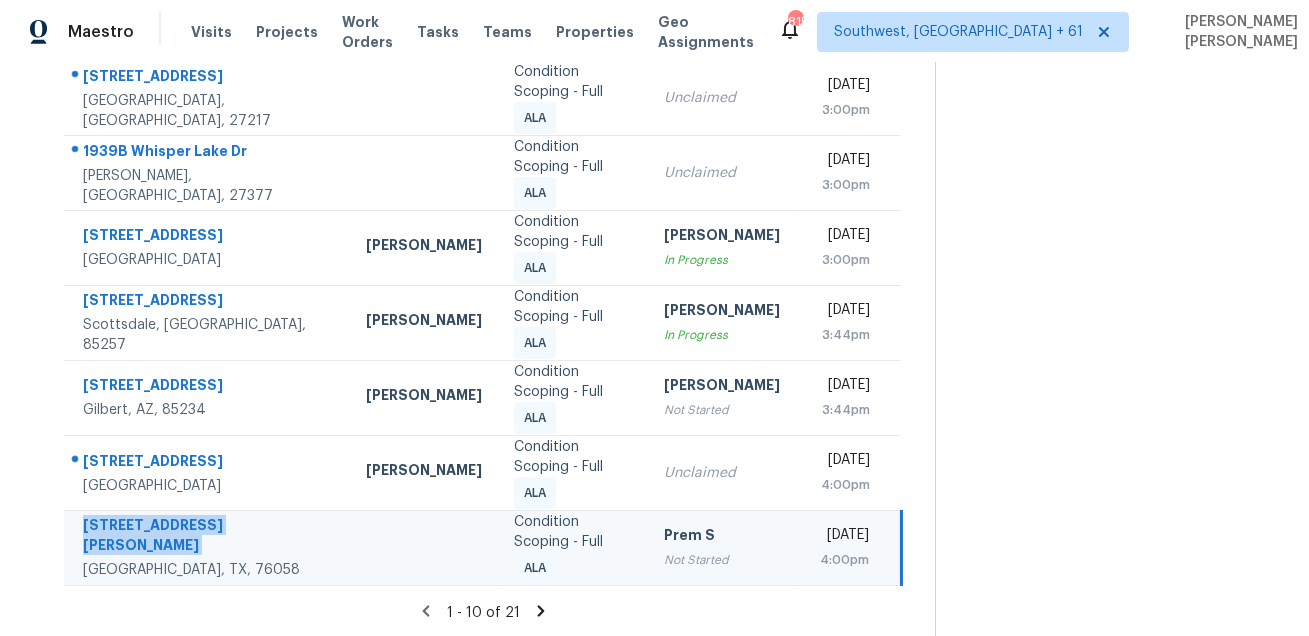 copy on "307 Gregory St" 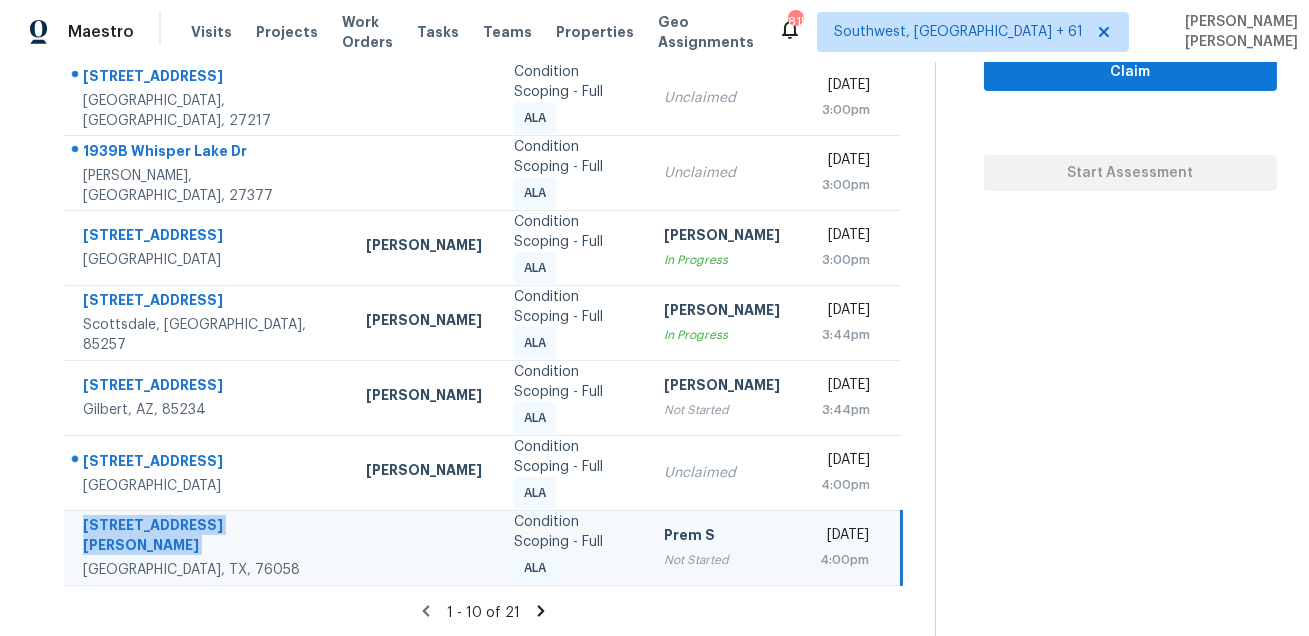 click 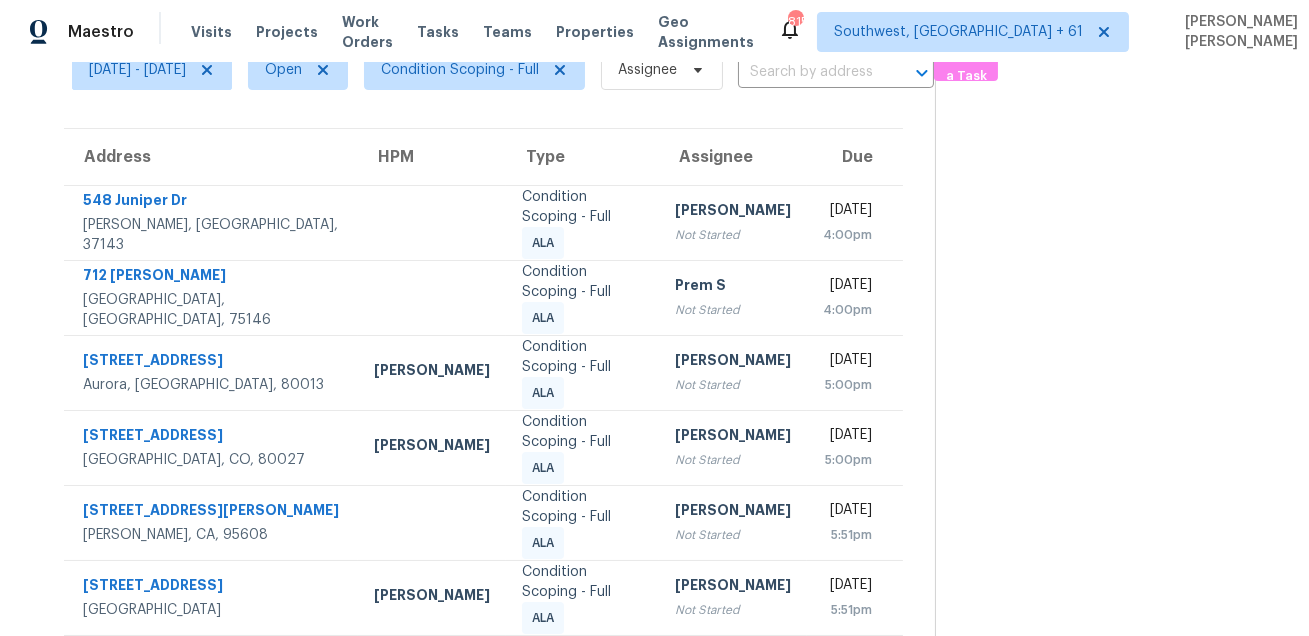 scroll, scrollTop: 0, scrollLeft: 0, axis: both 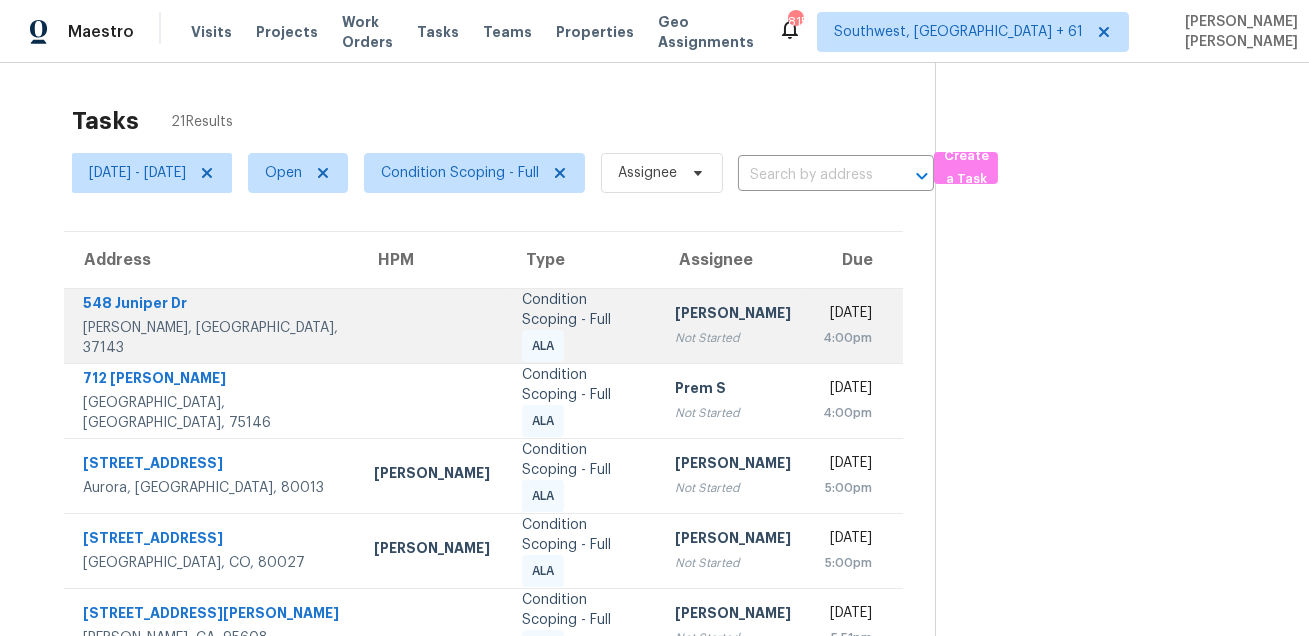 click on "548 Juniper Dr" at bounding box center [212, 305] 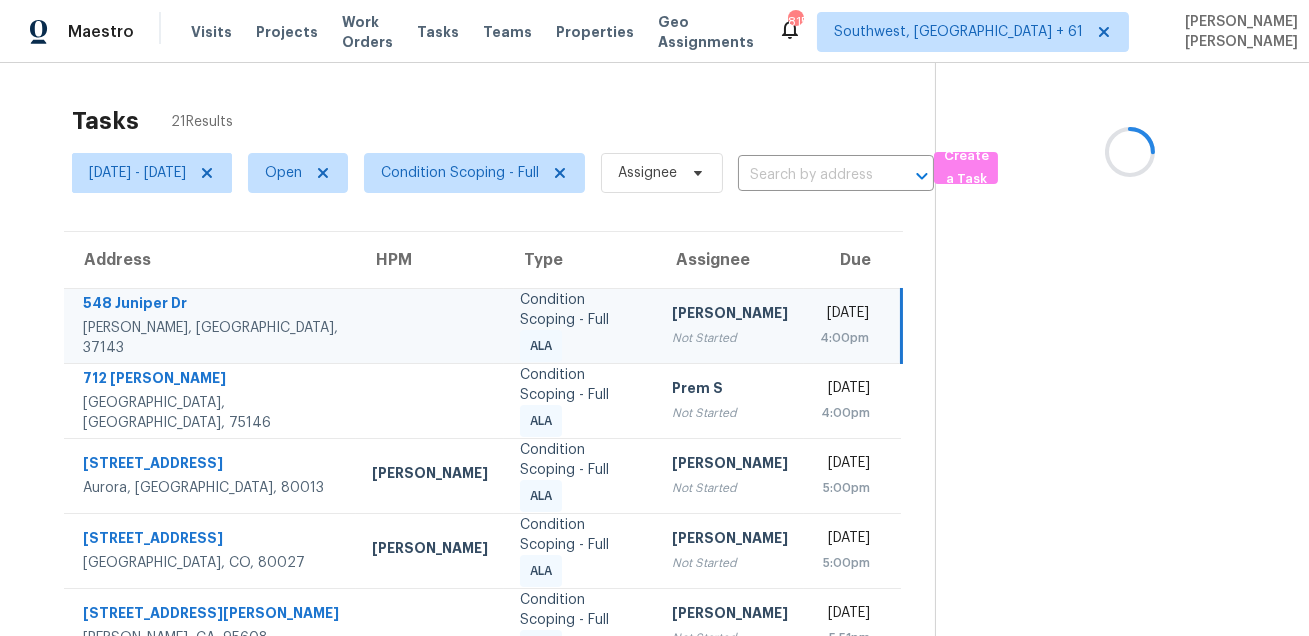 click on "548 Juniper Dr" at bounding box center [211, 305] 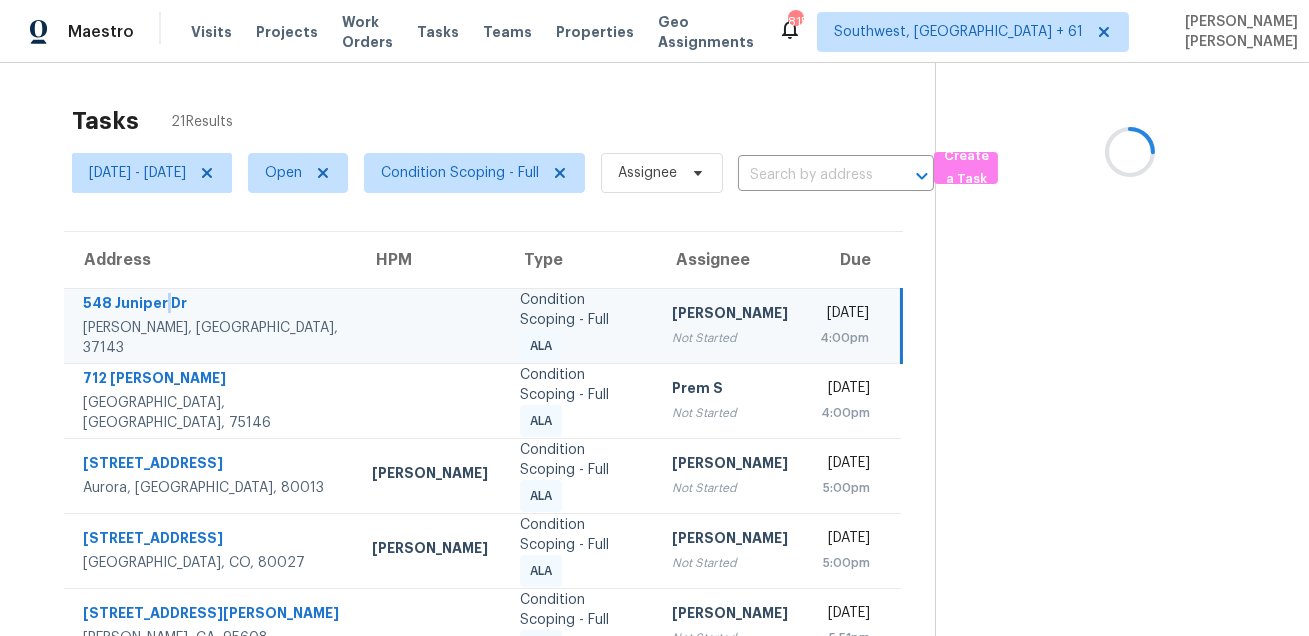 click on "548 Juniper Dr" at bounding box center [211, 305] 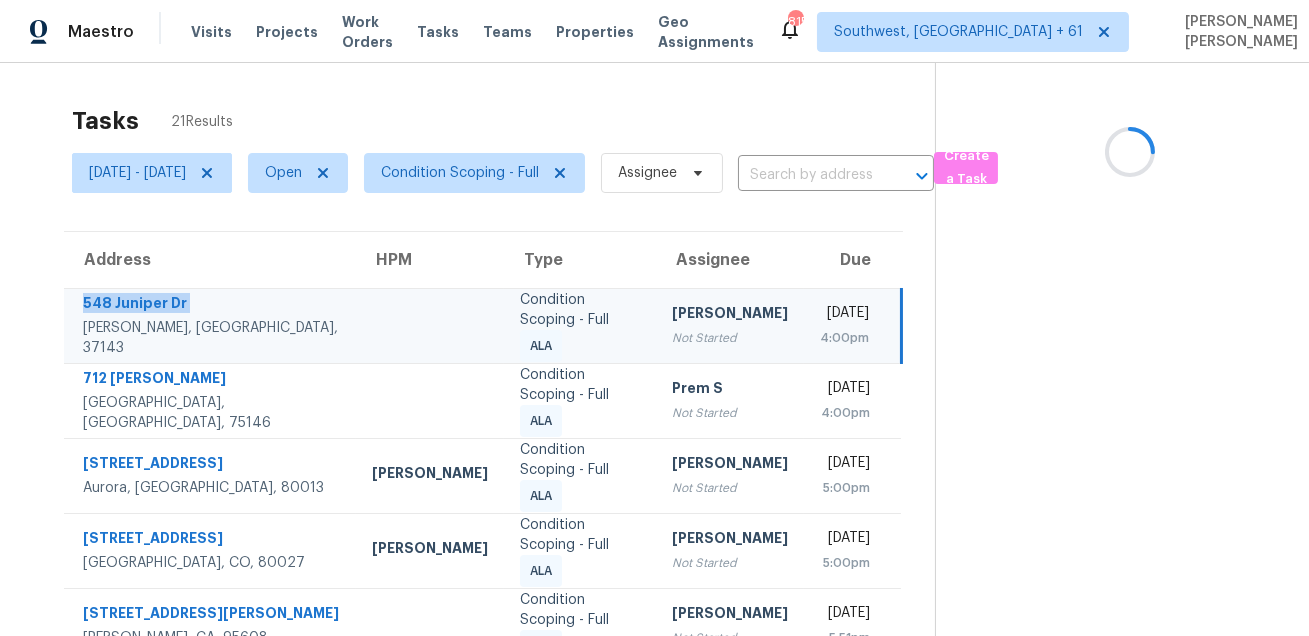copy on "548 Juniper Dr" 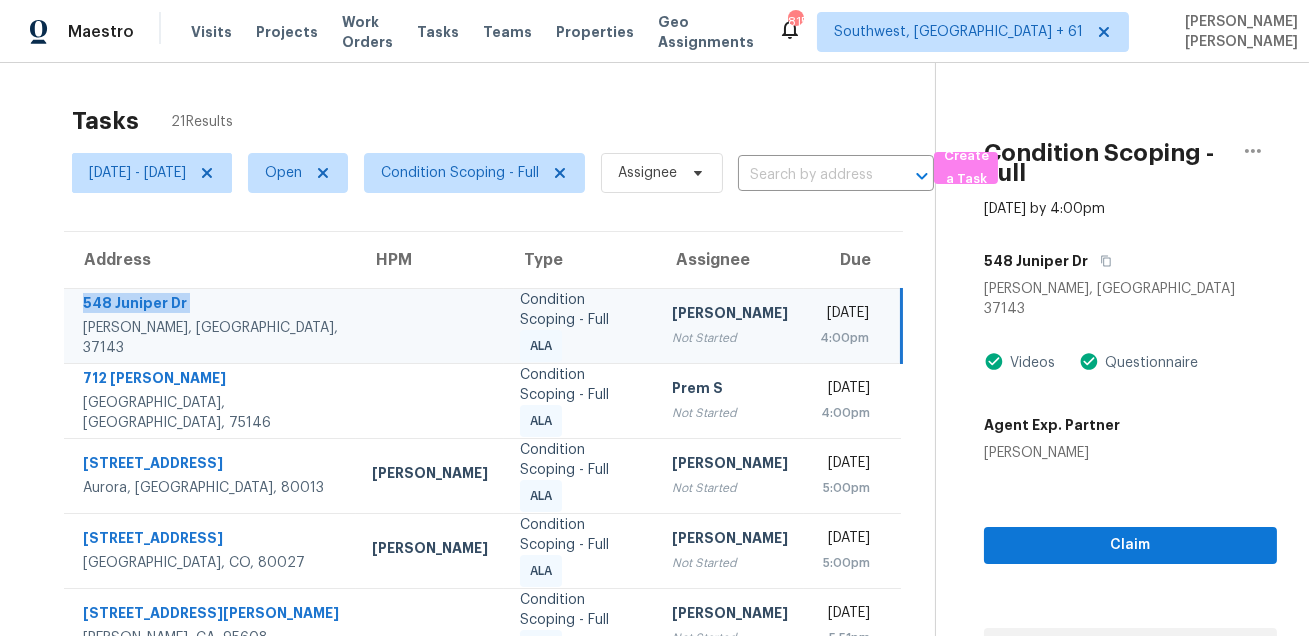 scroll, scrollTop: 74, scrollLeft: 0, axis: vertical 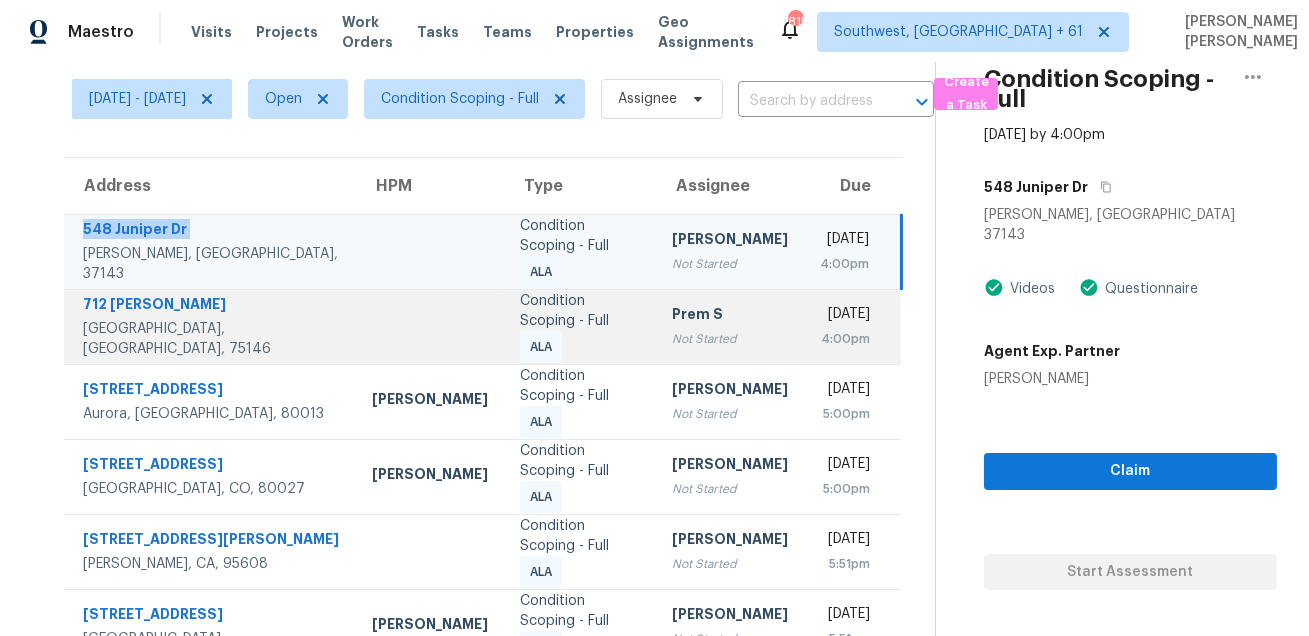 click on "712 Atteberry Ln" at bounding box center [211, 306] 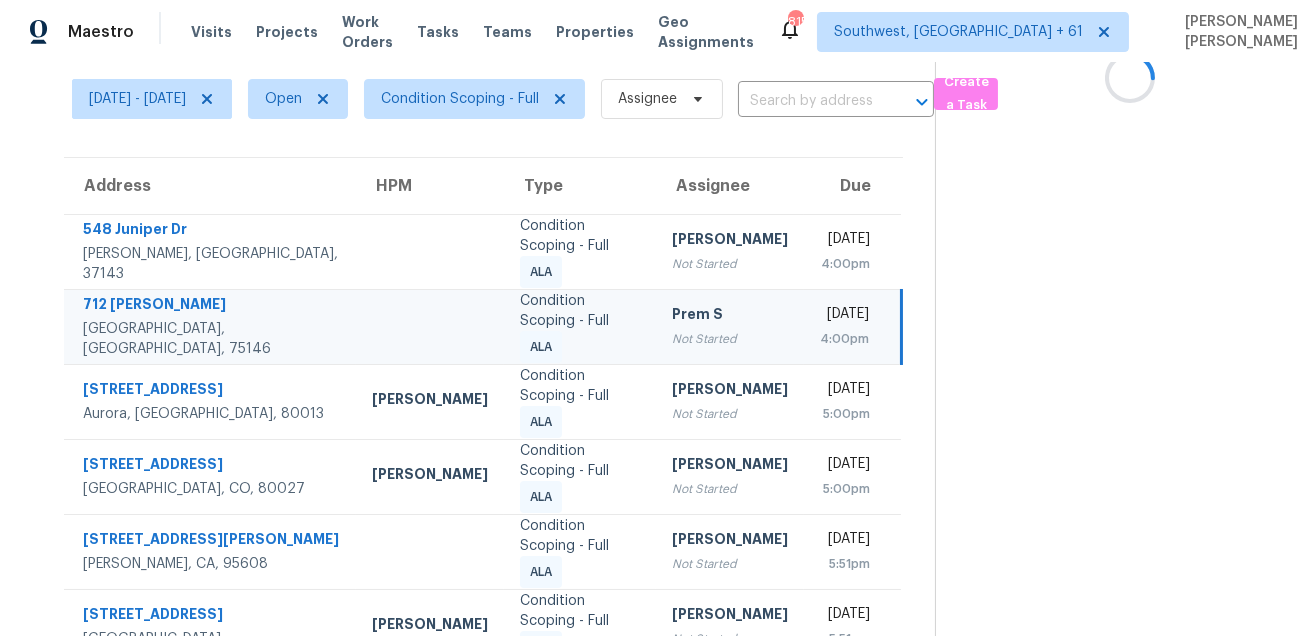 click on "712 Atteberry Ln" at bounding box center [211, 306] 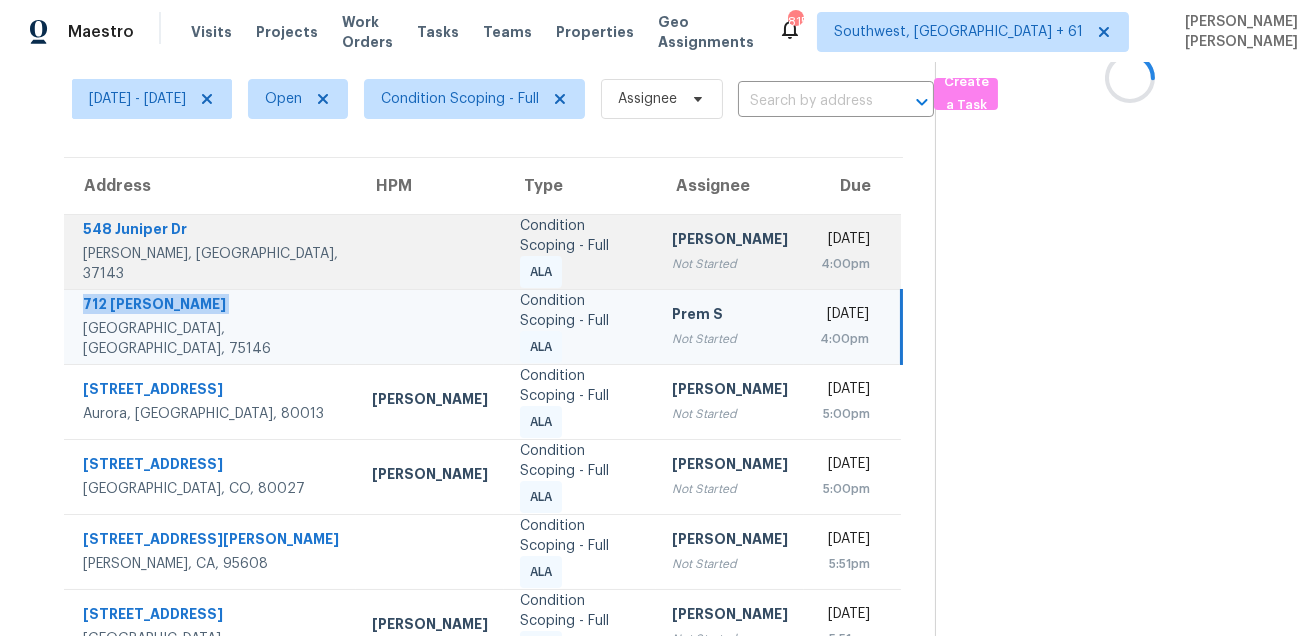 copy on "712 Atteberry Ln" 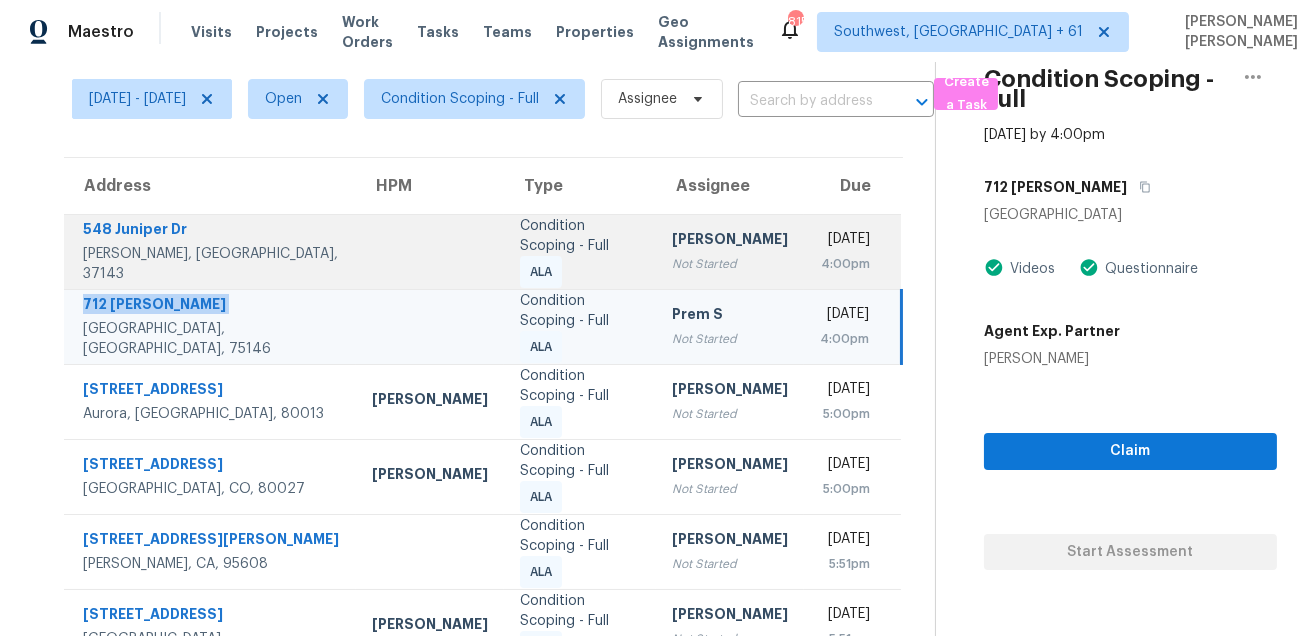 scroll, scrollTop: 152, scrollLeft: 0, axis: vertical 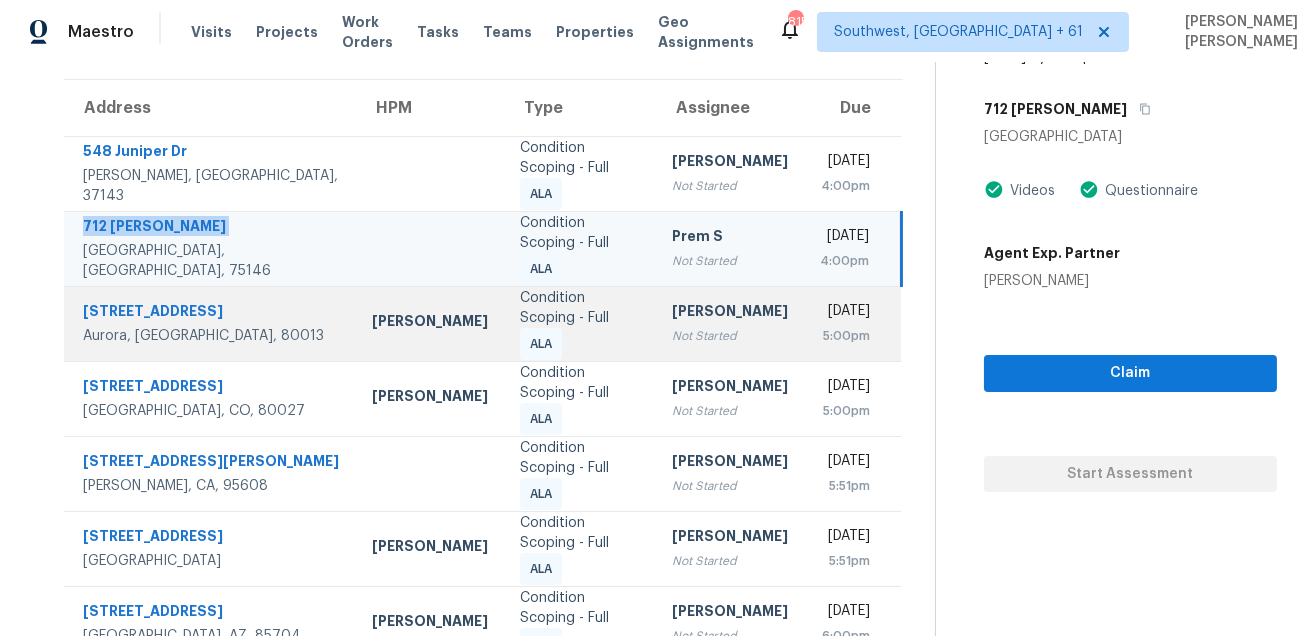click on "19615 E Caspian Cir" at bounding box center [211, 313] 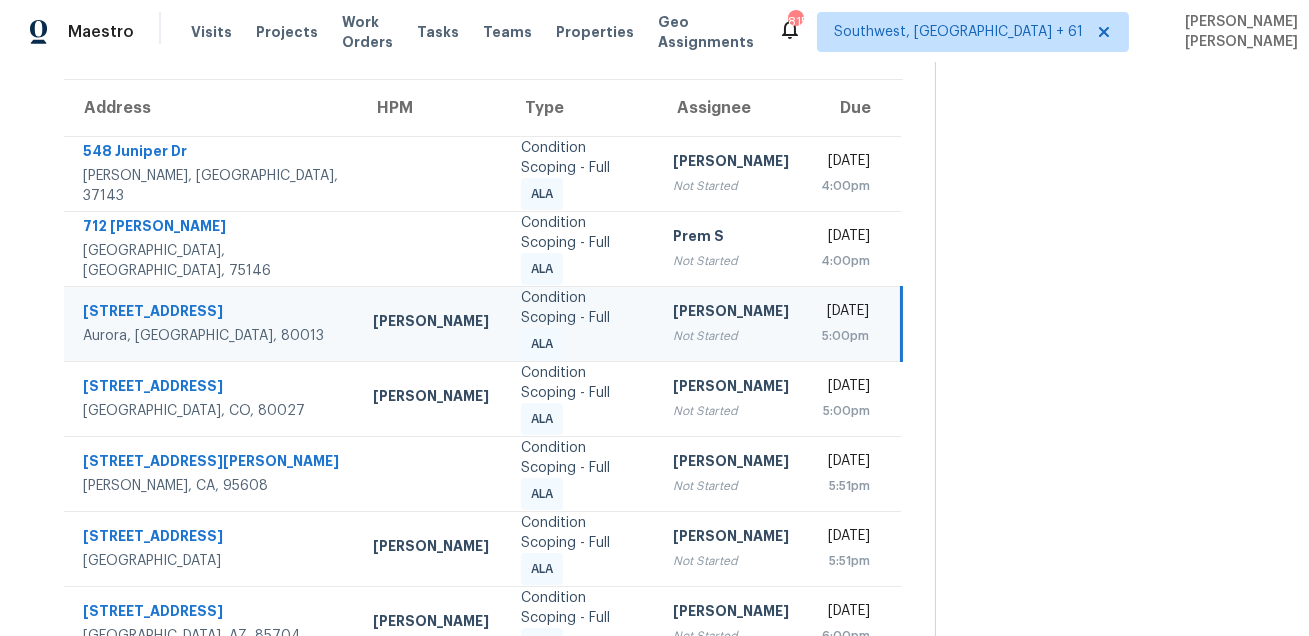 click on "19615 E Caspian Cir" at bounding box center [212, 313] 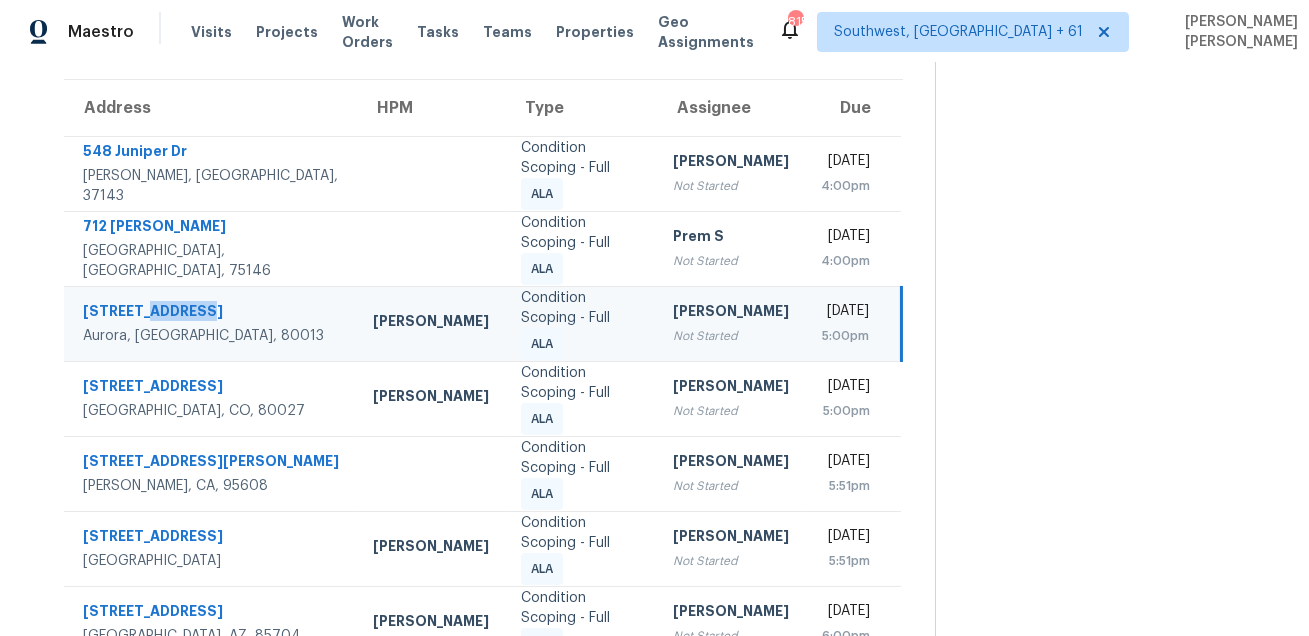 click on "19615 E Caspian Cir" at bounding box center [212, 313] 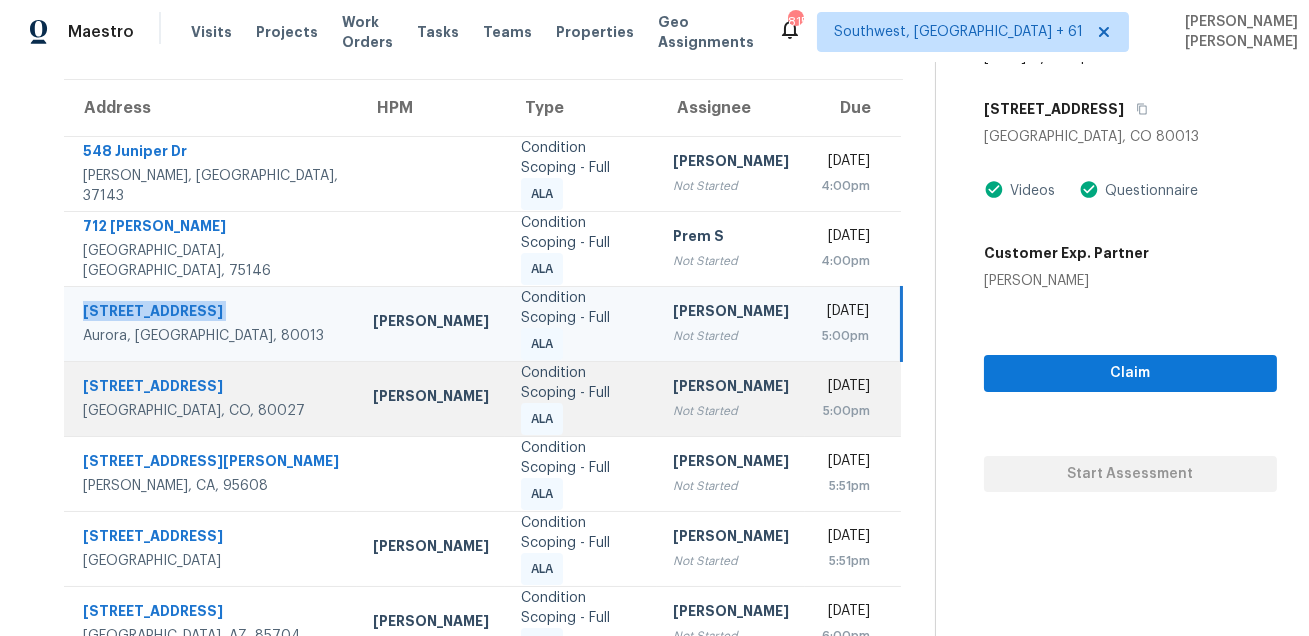 click on "953 W Maple Ct" at bounding box center (212, 388) 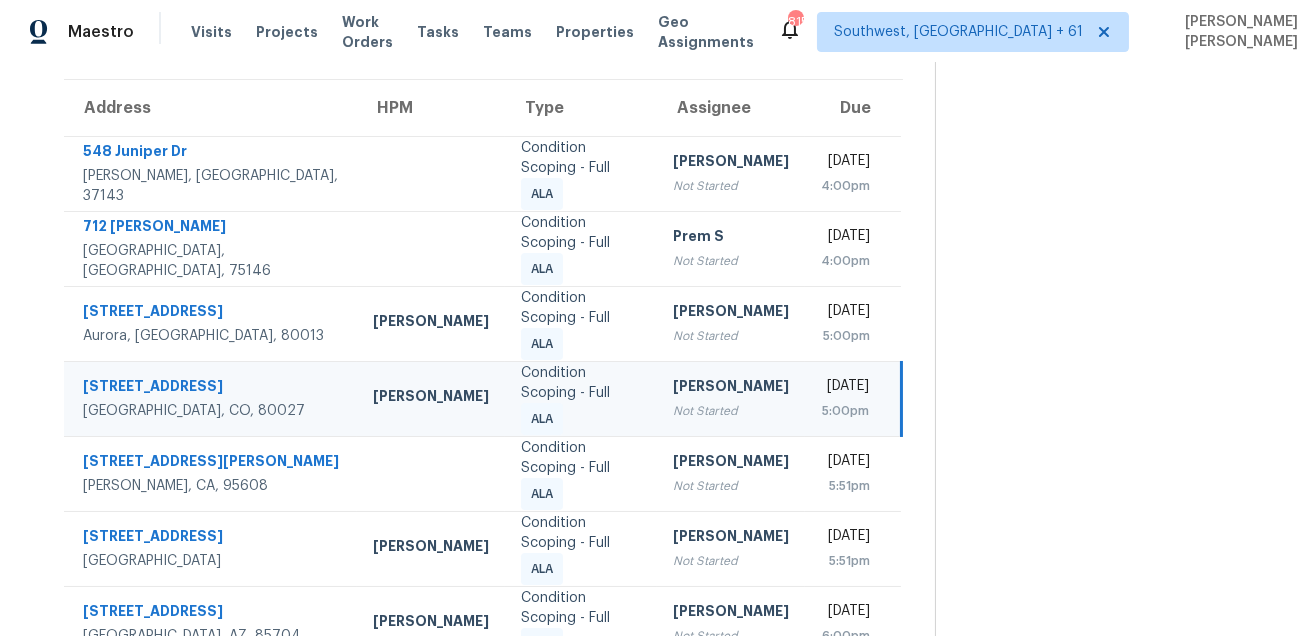 click on "953 W Maple Ct" at bounding box center (212, 388) 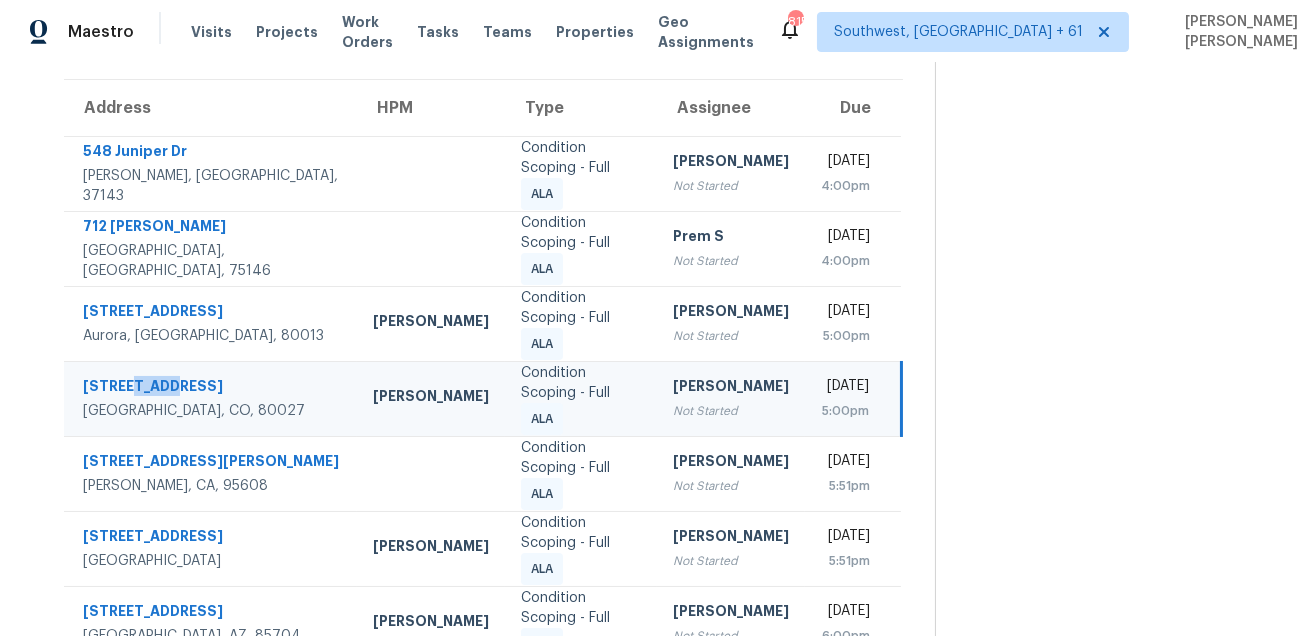 click on "953 W Maple Ct" at bounding box center [212, 388] 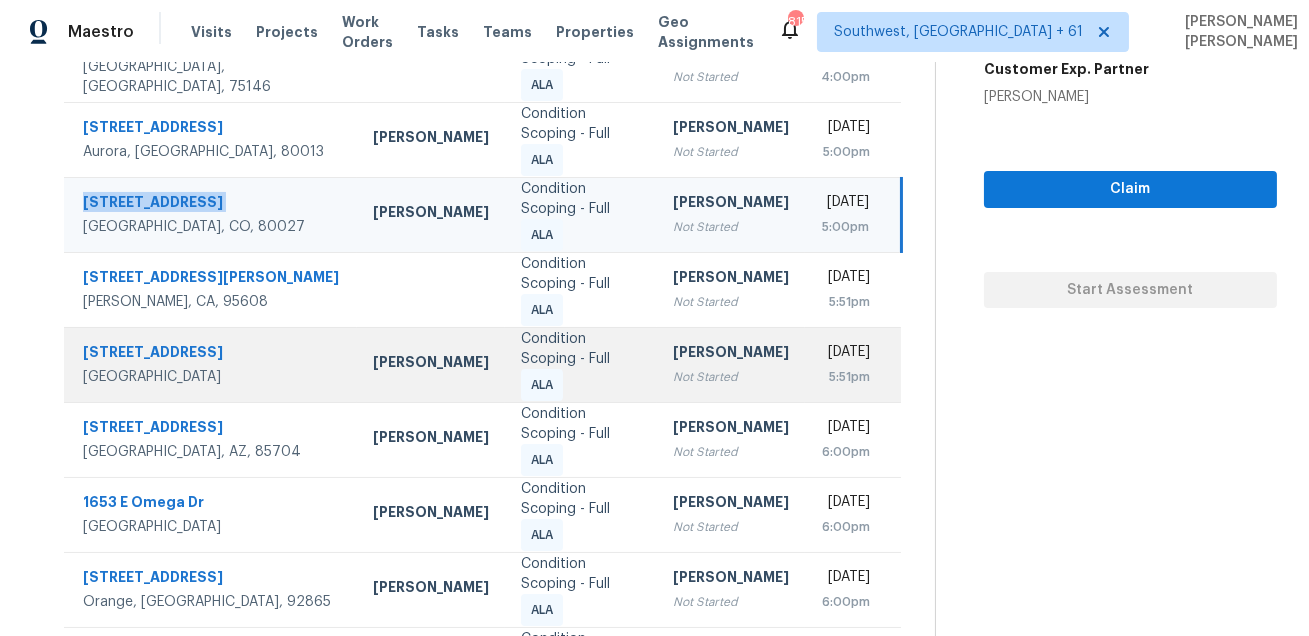 scroll, scrollTop: 374, scrollLeft: 0, axis: vertical 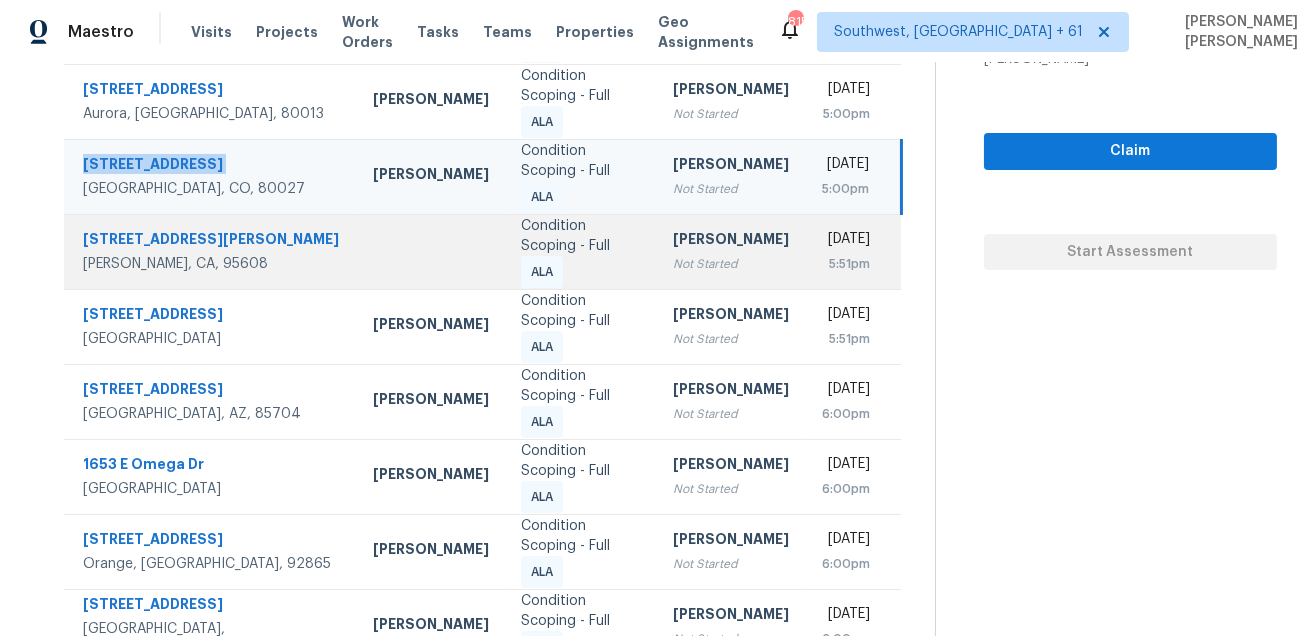 click on "6606 Saint James Dr" at bounding box center (212, 241) 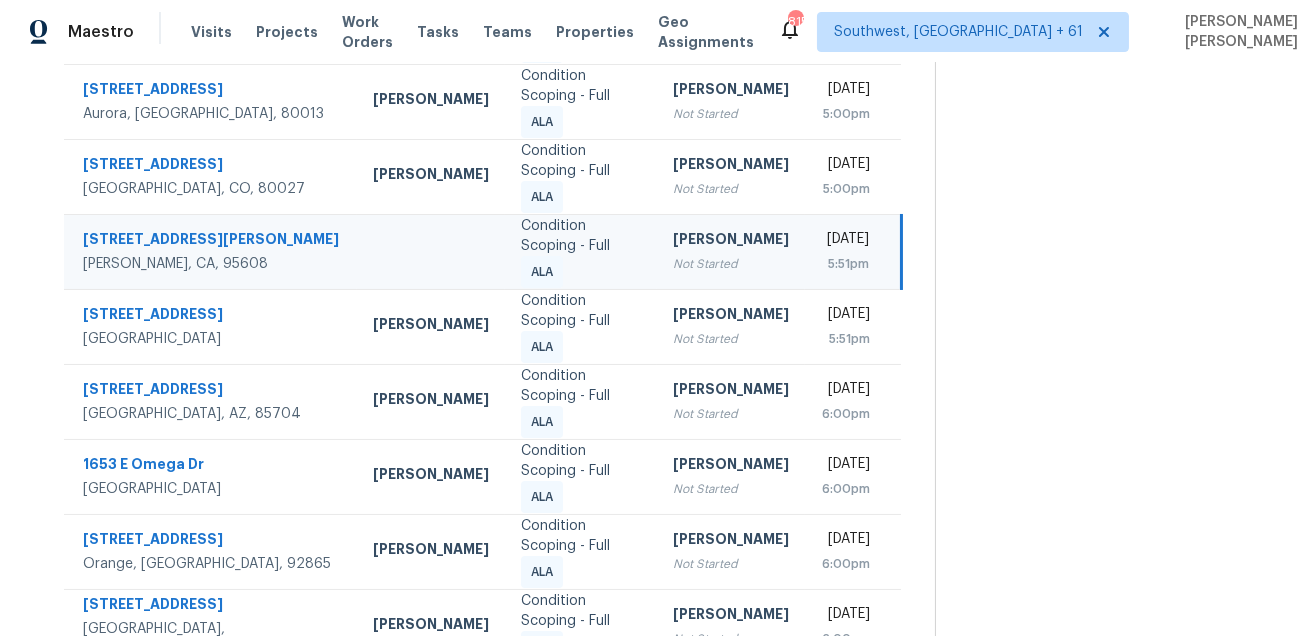click on "6606 Saint James Dr" at bounding box center [212, 241] 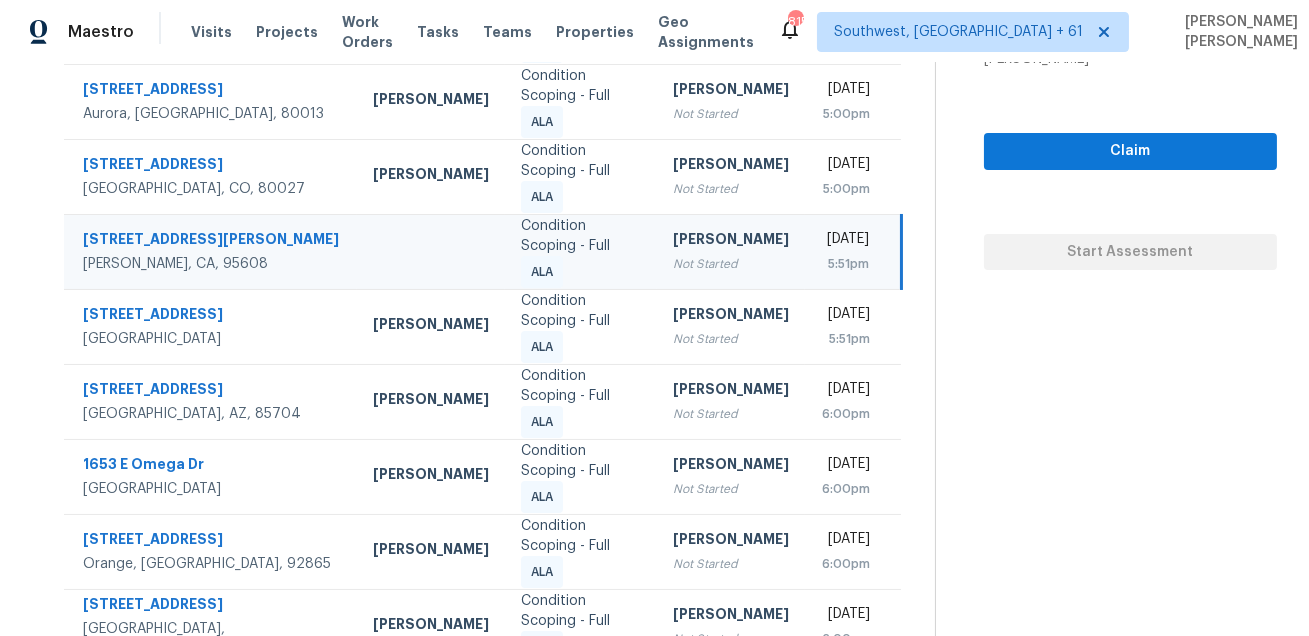 click on "6606 Saint James Dr" at bounding box center (212, 241) 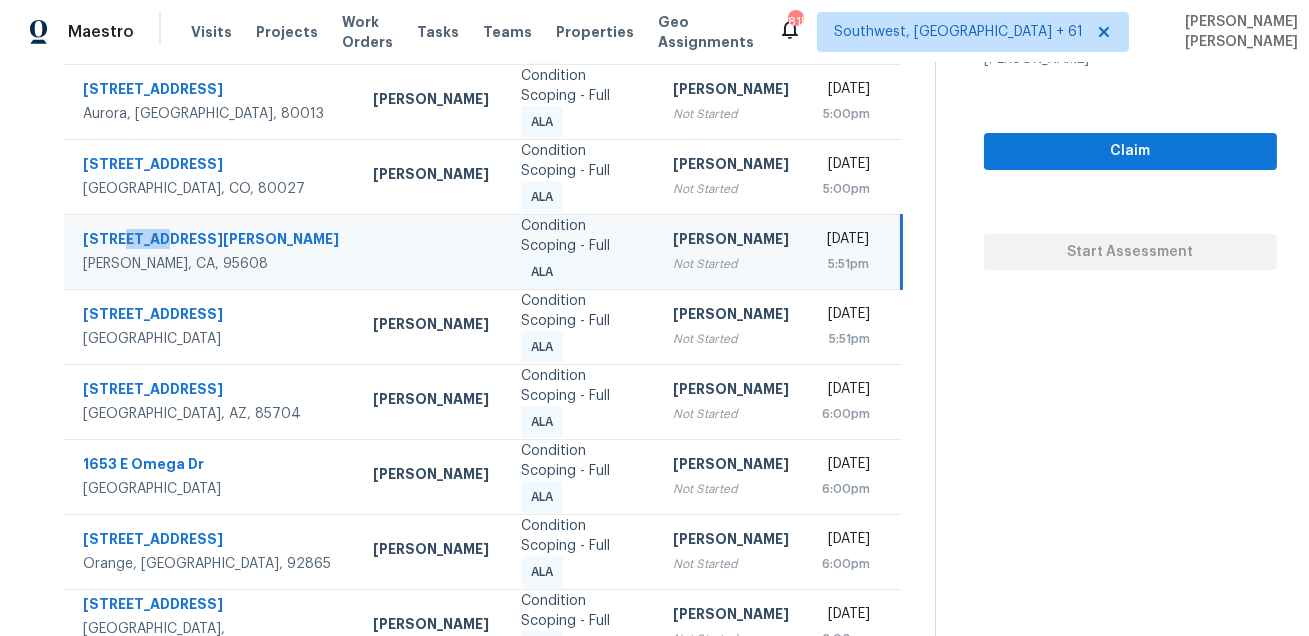 click on "6606 Saint James Dr" at bounding box center (212, 241) 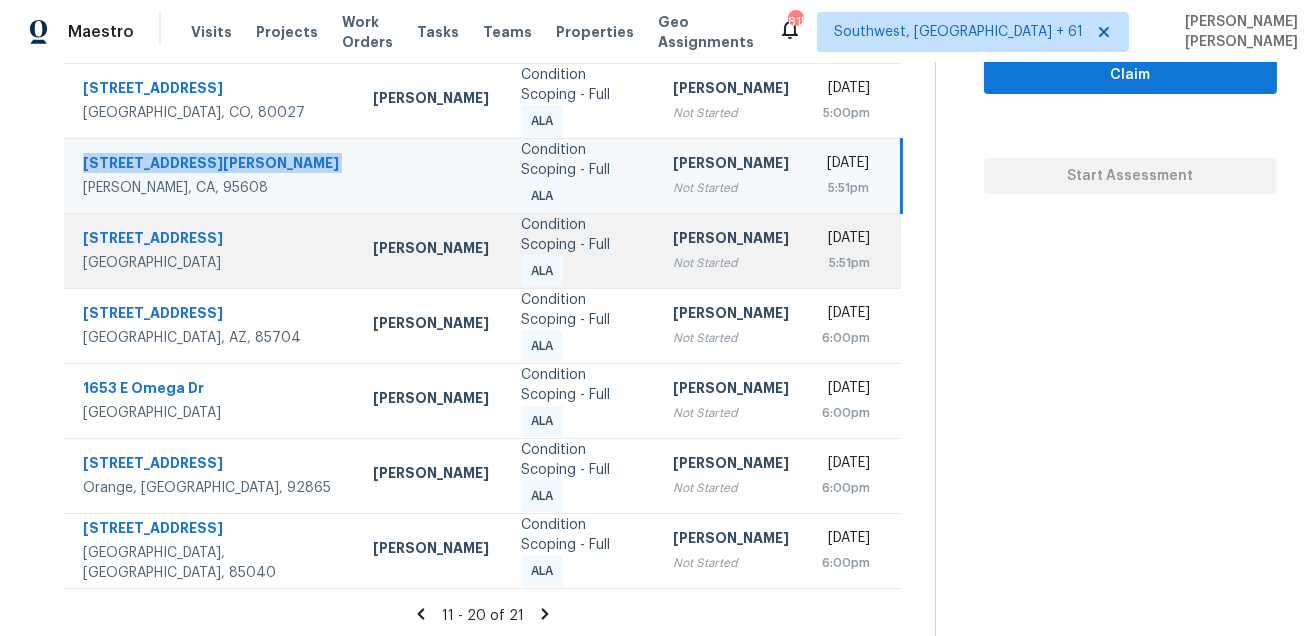 scroll, scrollTop: 453, scrollLeft: 0, axis: vertical 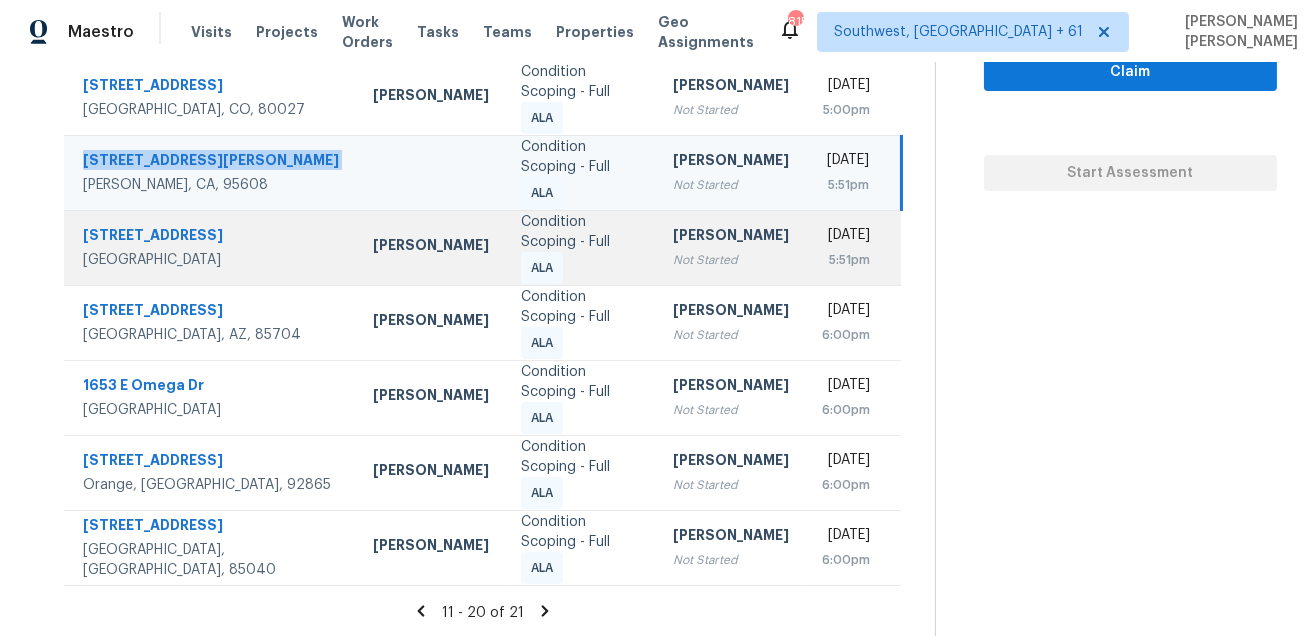 click on "12153 Harvest Sky Way Unit 4" at bounding box center [212, 237] 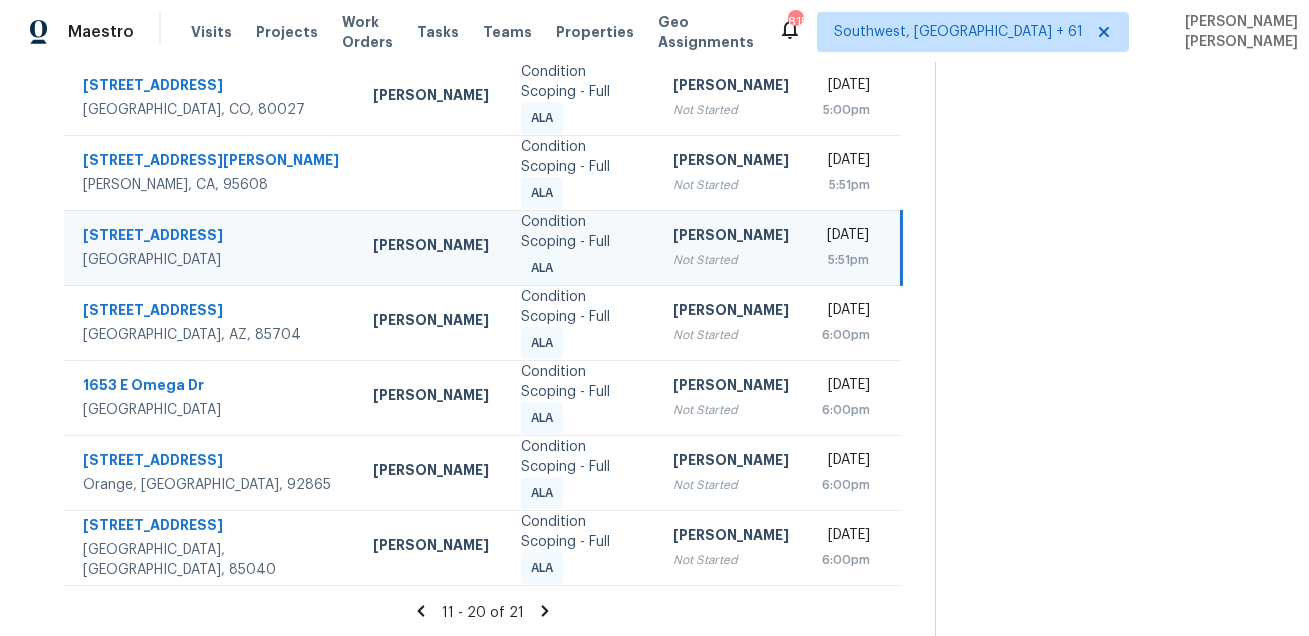 click on "12153 Harvest Sky Way Unit 4" at bounding box center [212, 237] 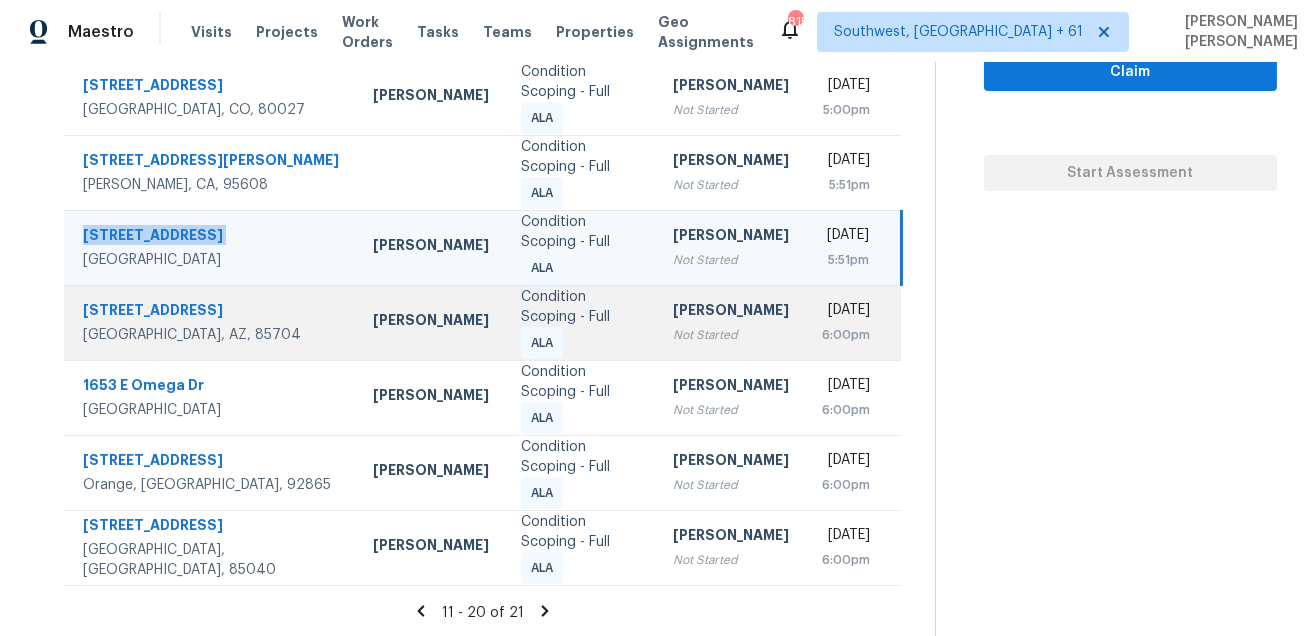 click on "1724 W Green Thicket Way" at bounding box center [212, 312] 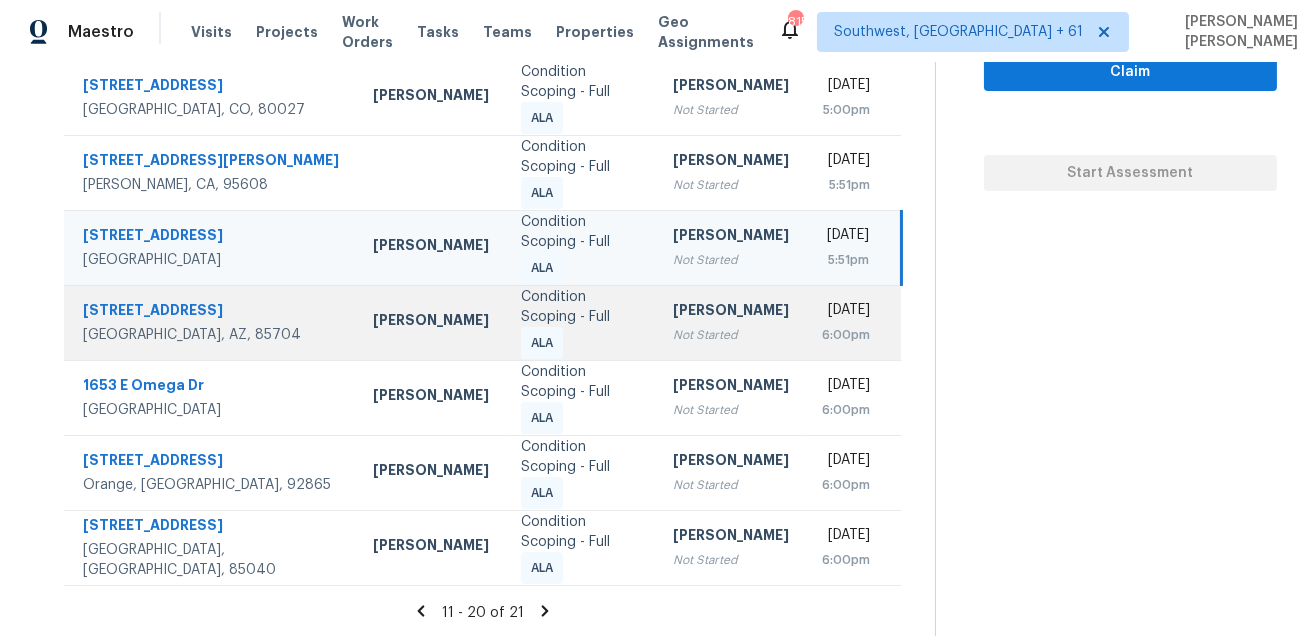 click on "1724 W Green Thicket Way" at bounding box center (212, 312) 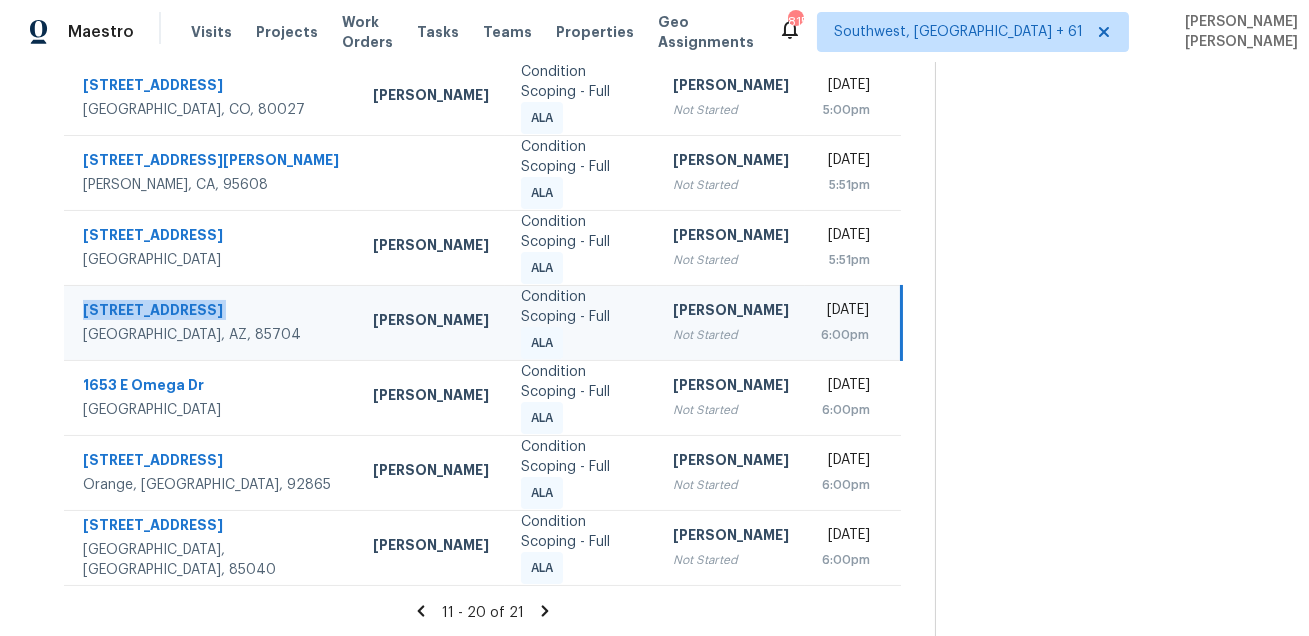 click on "1724 W Green Thicket Way" at bounding box center [212, 312] 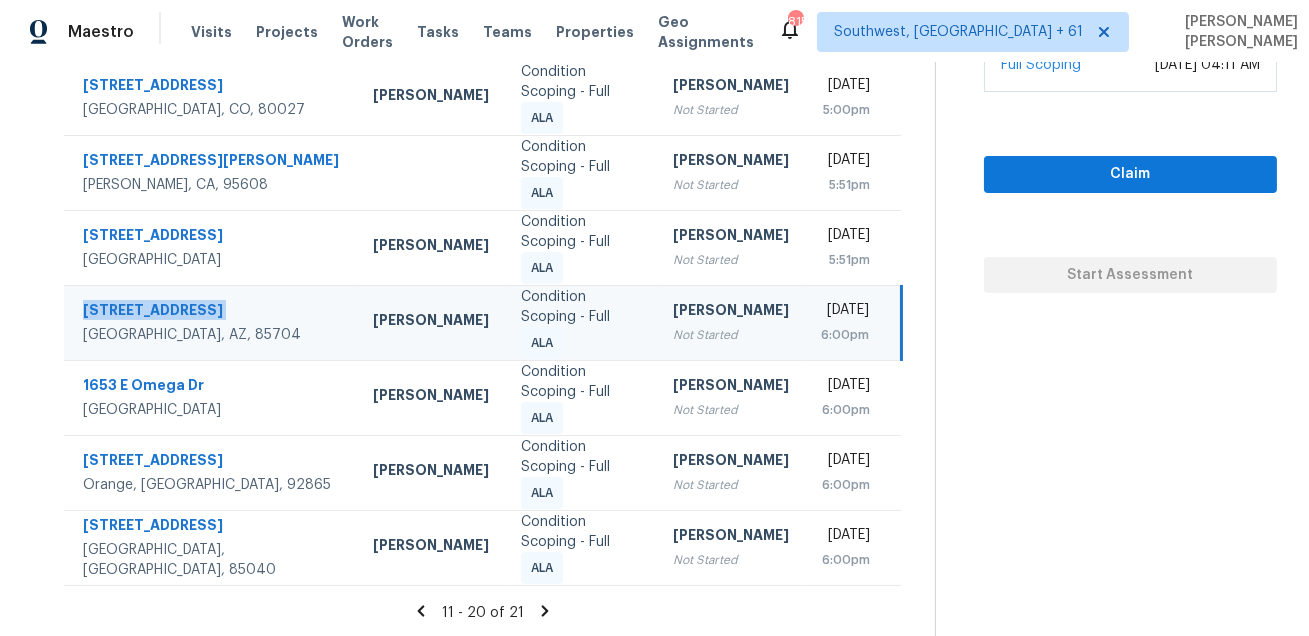 click on "Wed, Jul 16th 2025" at bounding box center (845, 312) 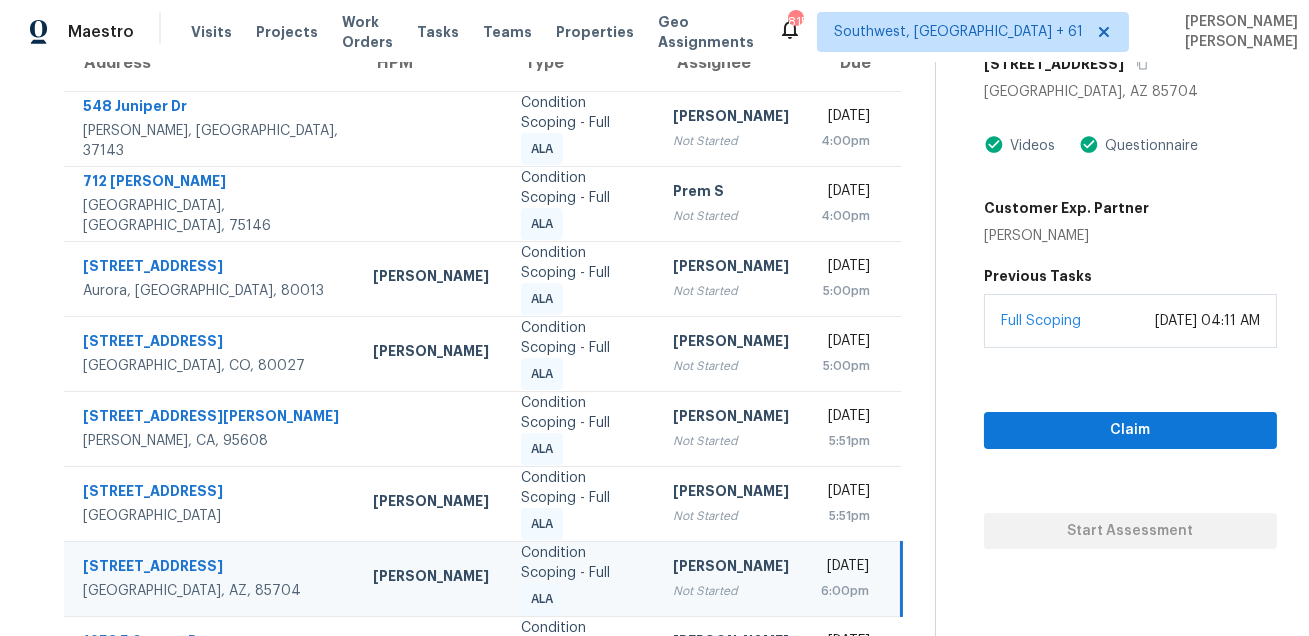 scroll, scrollTop: 116, scrollLeft: 0, axis: vertical 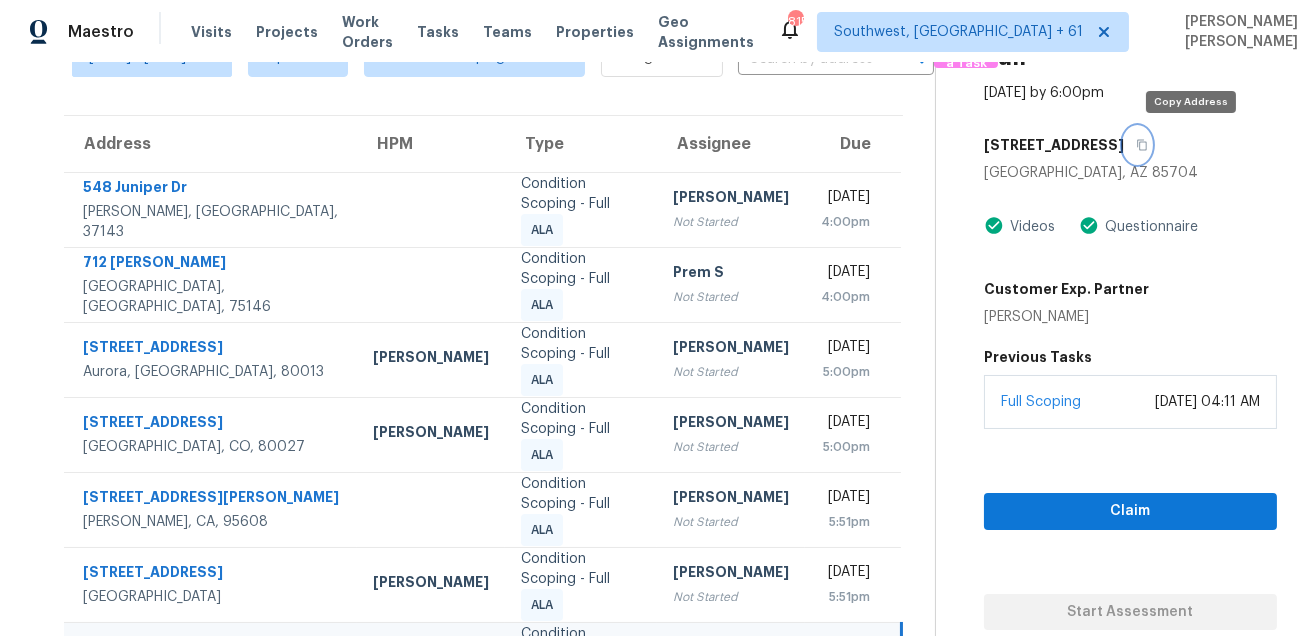 click 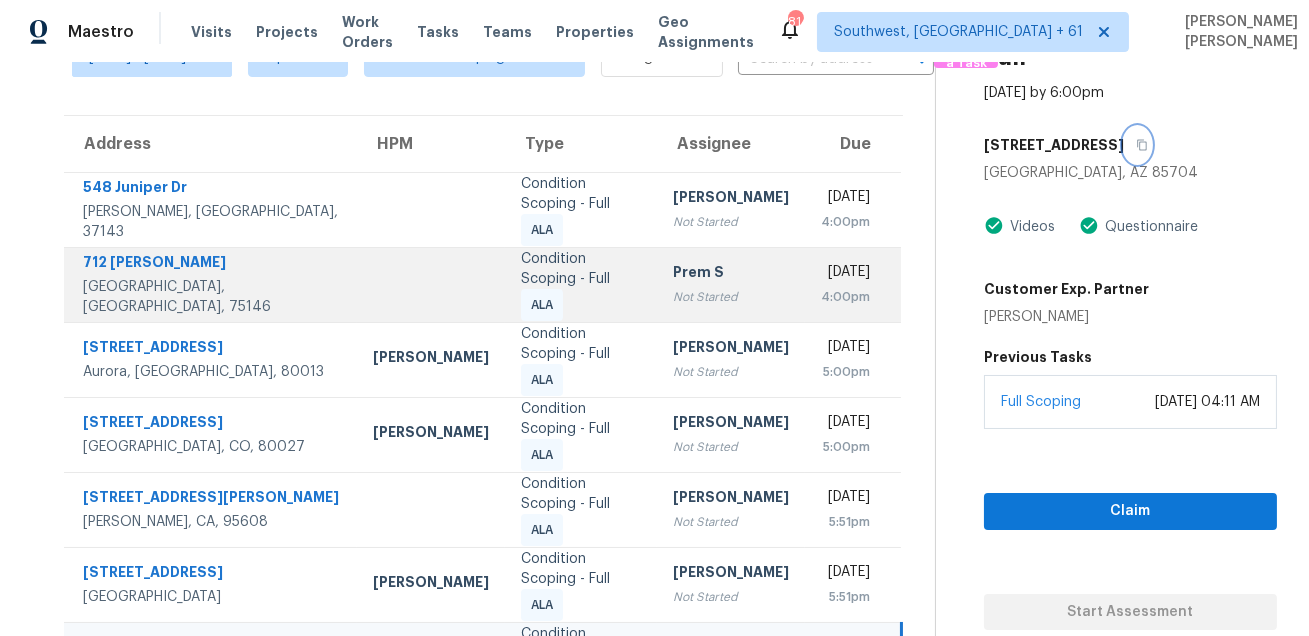 scroll, scrollTop: 453, scrollLeft: 0, axis: vertical 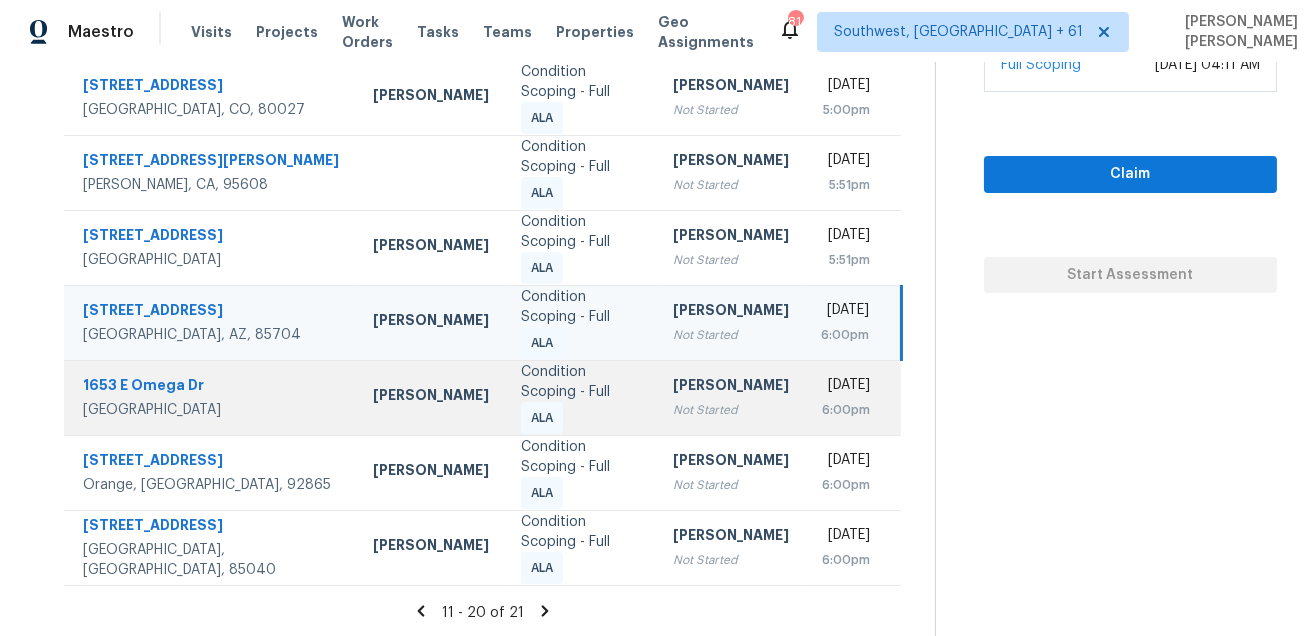 click on "1653 E Omega Dr   San Tan Valley, AZ, 85143" at bounding box center (210, 397) 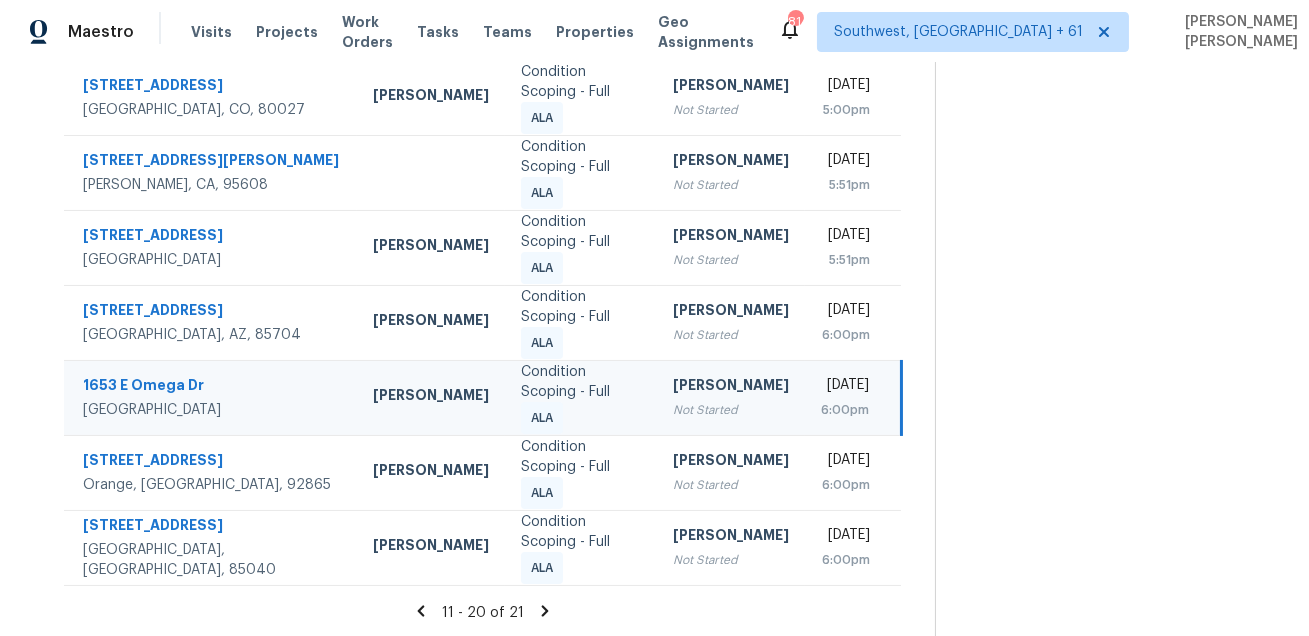 click on "1653 E Omega Dr   San Tan Valley, AZ, 85143" at bounding box center [210, 397] 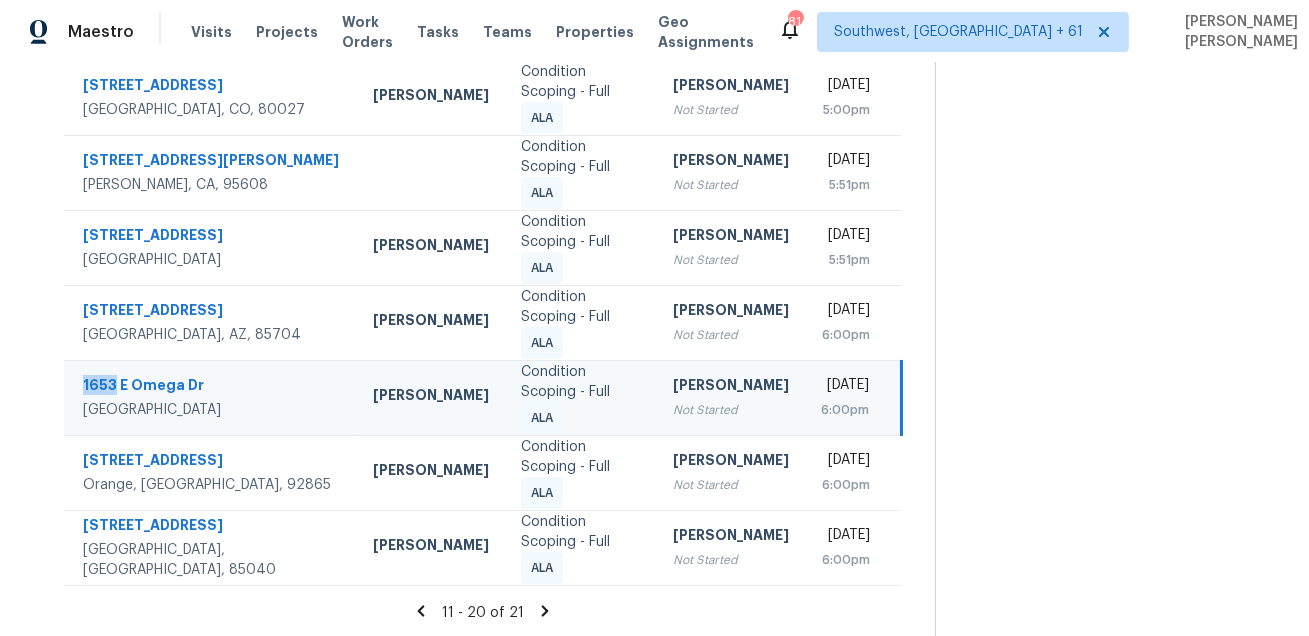 click on "1653 E Omega Dr   San Tan Valley, AZ, 85143" at bounding box center [210, 397] 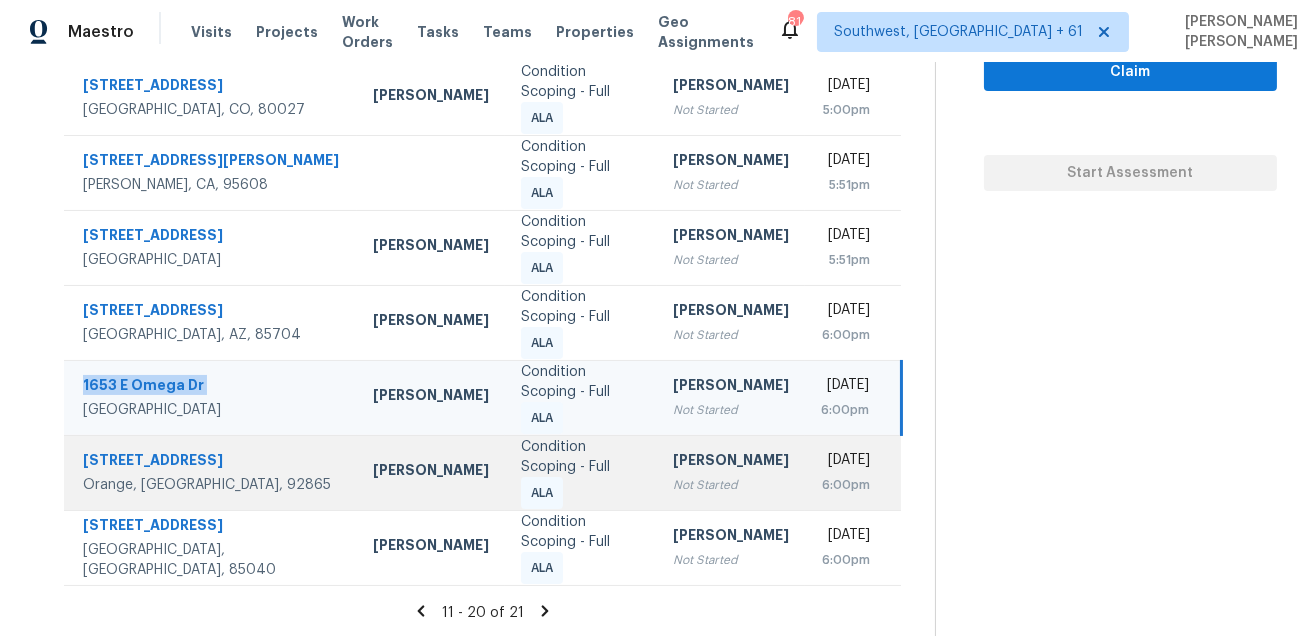 click on "2295 N Tustin St Unit 84" at bounding box center [212, 462] 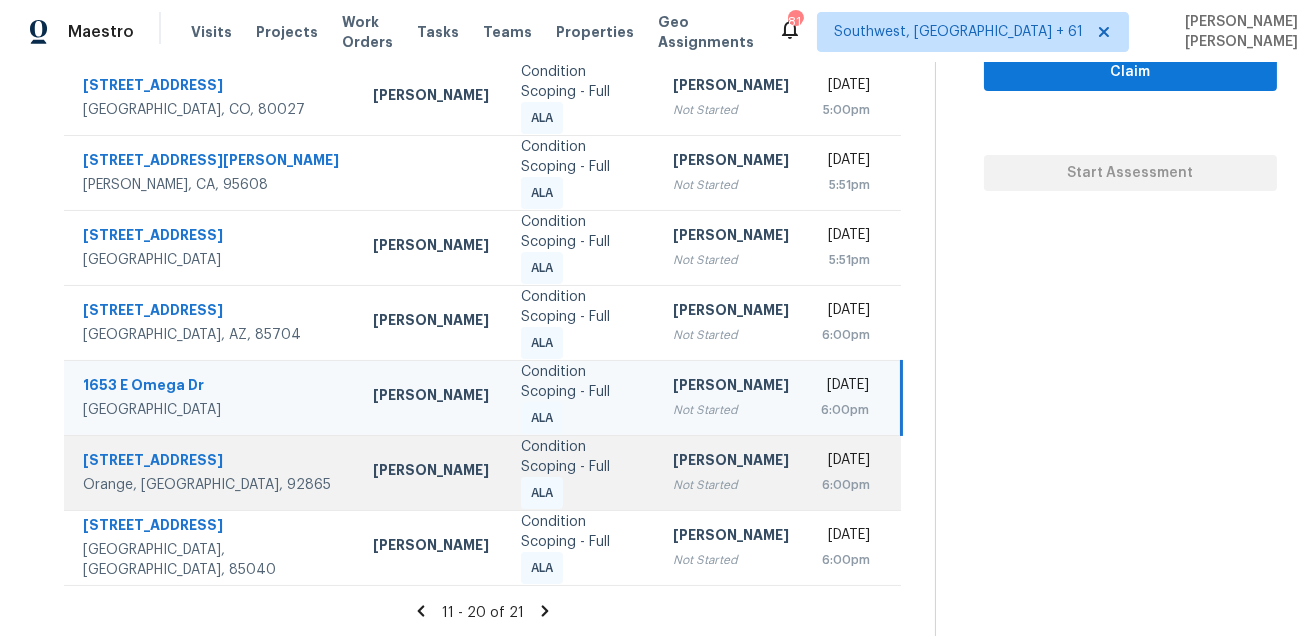 click on "2295 N Tustin St Unit 84" at bounding box center [212, 462] 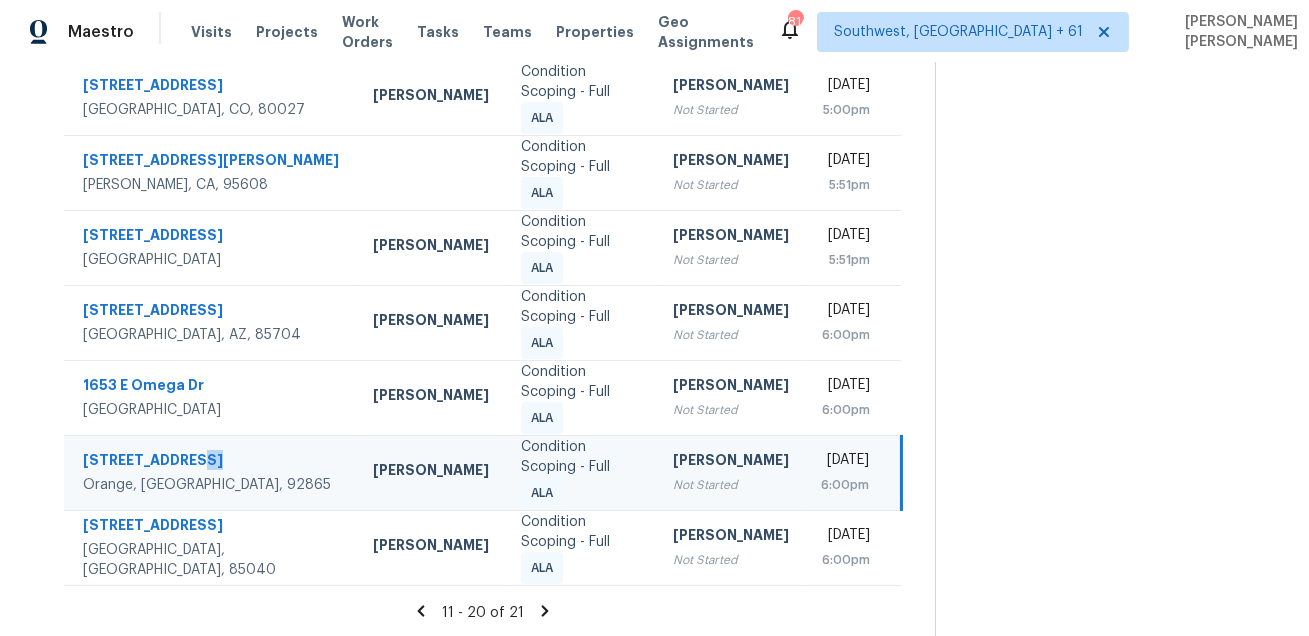 click on "2295 N Tustin St Unit 84" at bounding box center (212, 462) 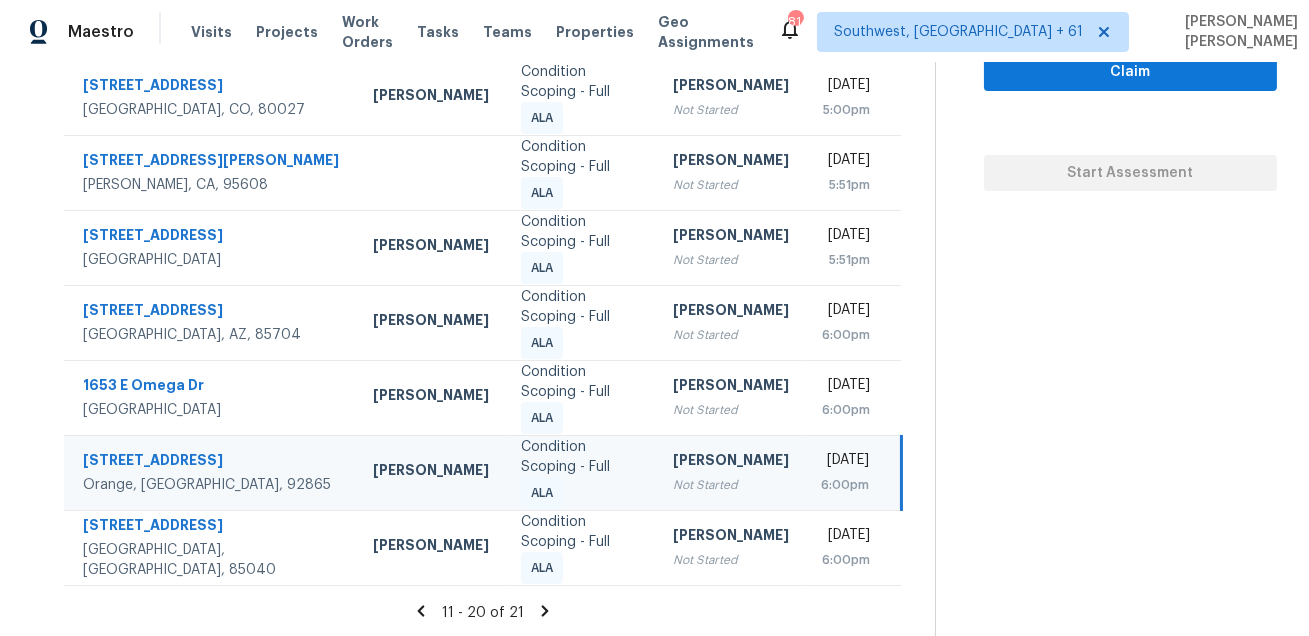 click on "2295 N Tustin St Unit 84 Orange, CA, 92865" at bounding box center (210, 472) 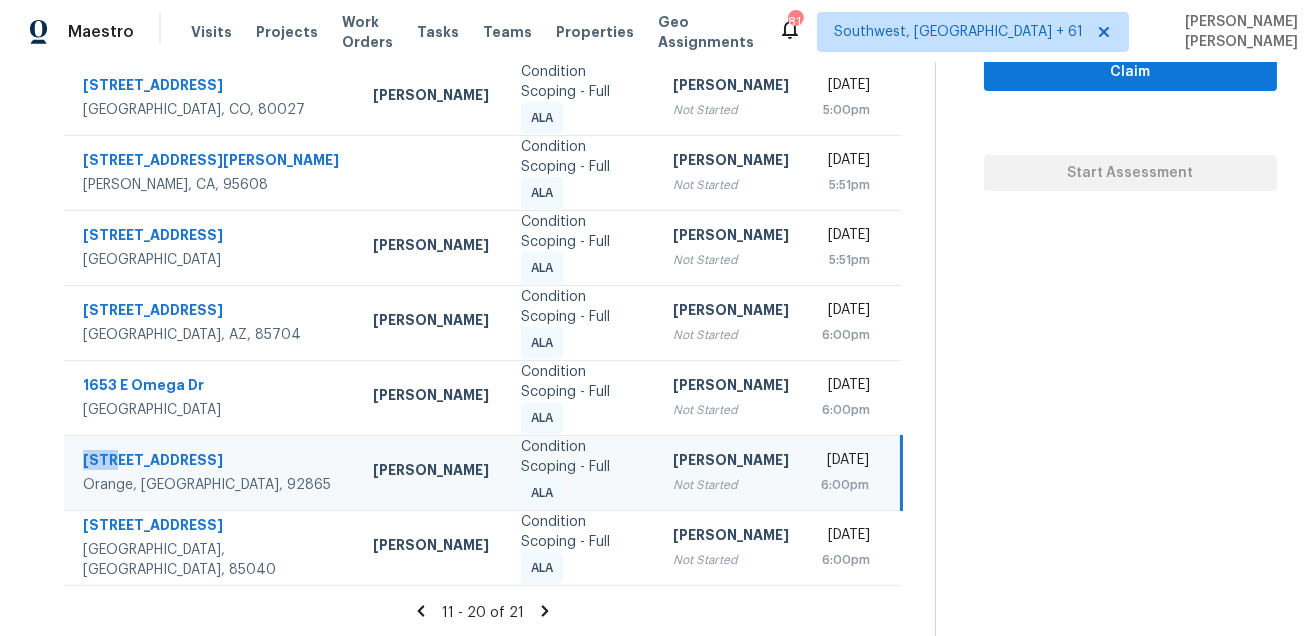 click on "2295 N Tustin St Unit 84 Orange, CA, 92865" at bounding box center (210, 472) 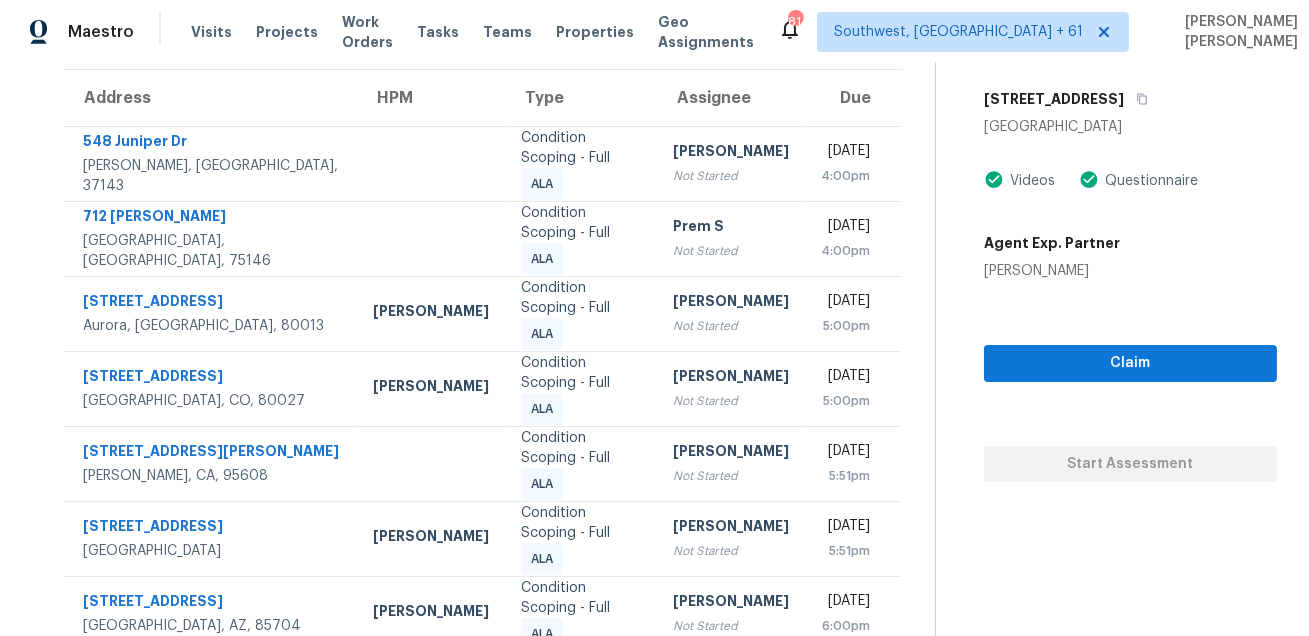 scroll, scrollTop: 142, scrollLeft: 0, axis: vertical 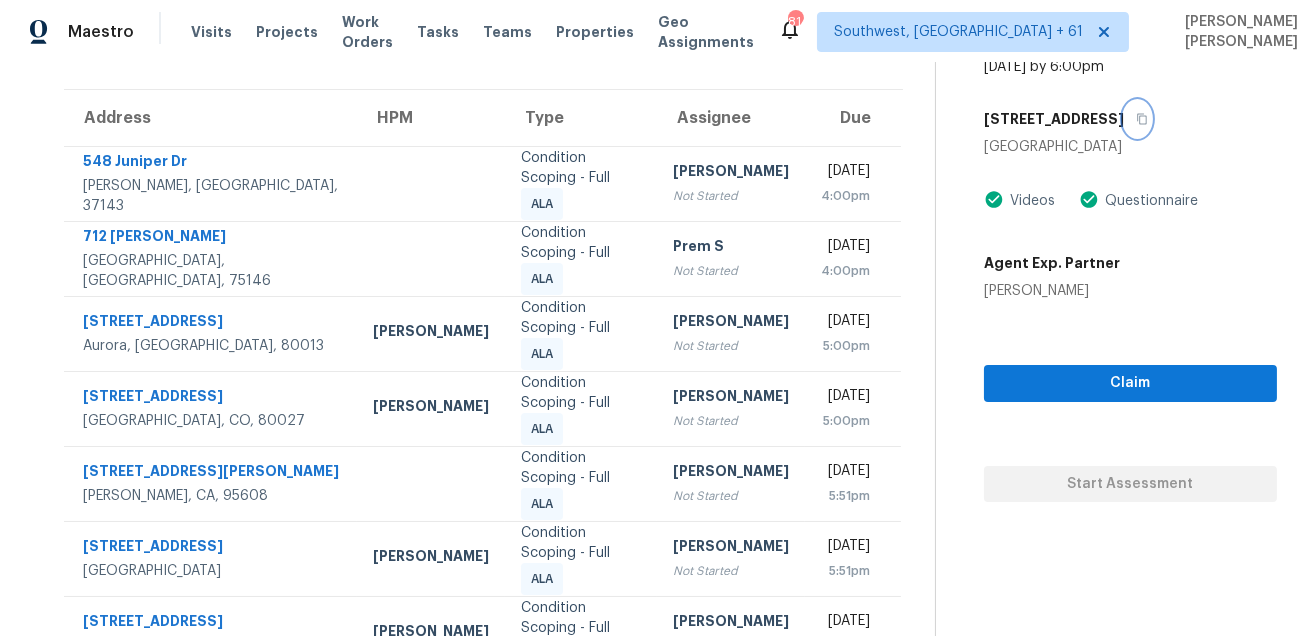 click 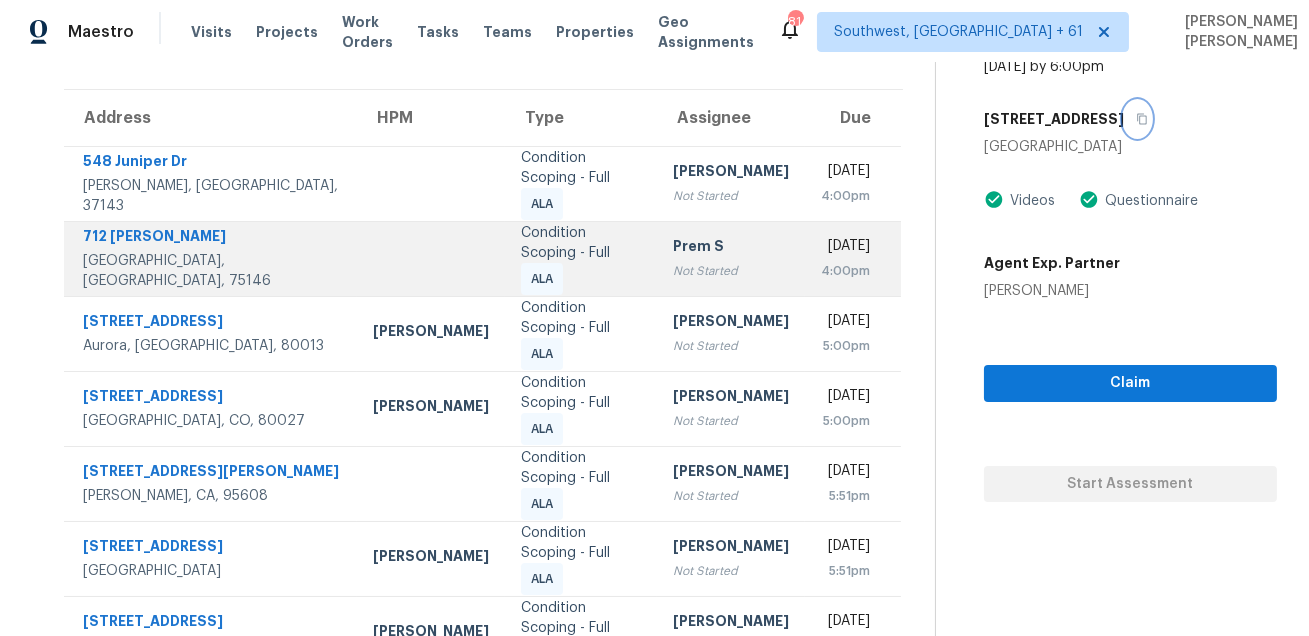 scroll, scrollTop: 453, scrollLeft: 0, axis: vertical 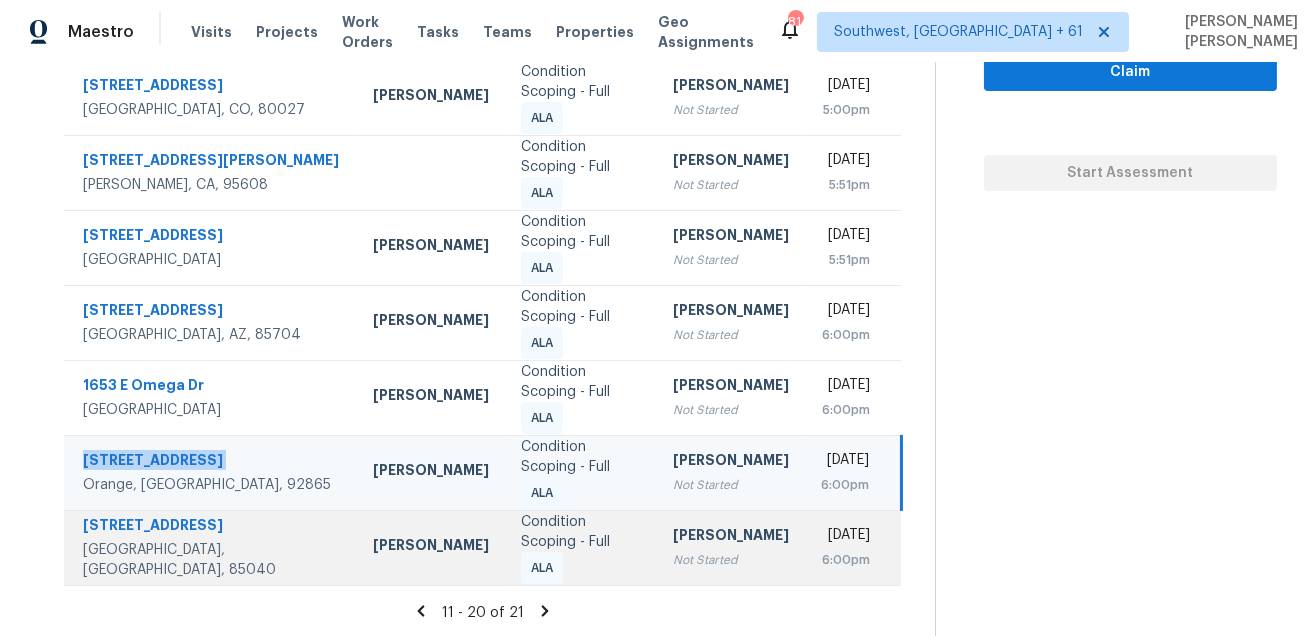 click on "5029 S 11th Pl" at bounding box center [212, 527] 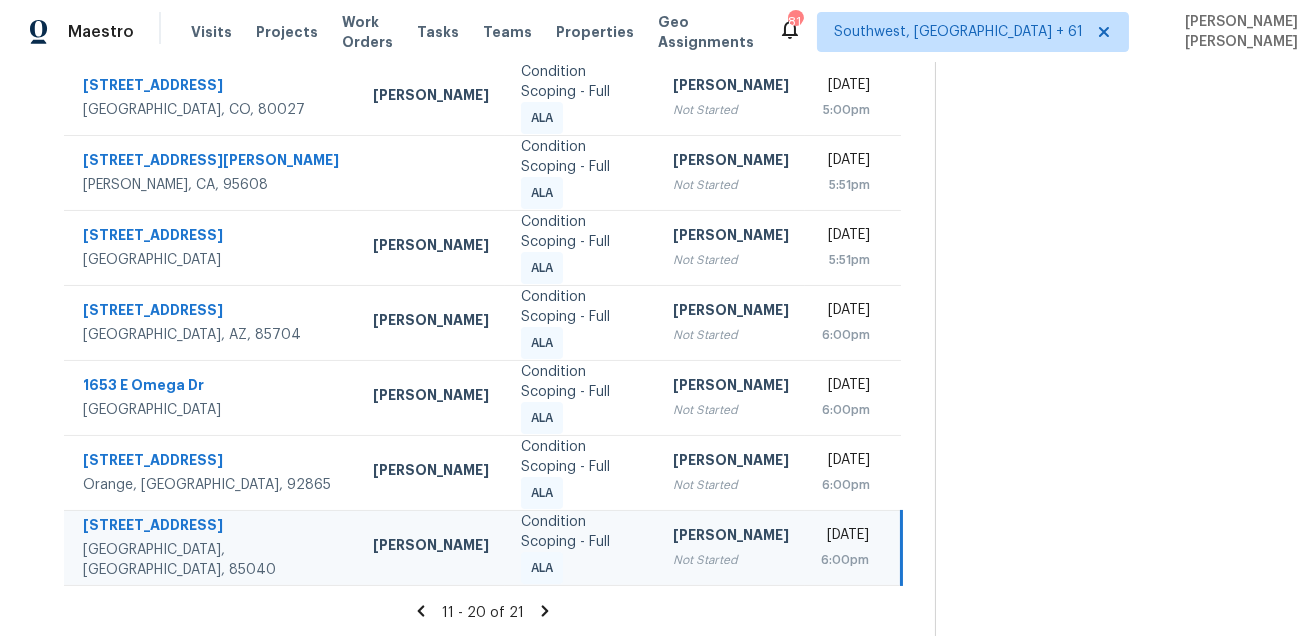 click on "5029 S 11th Pl" at bounding box center [212, 527] 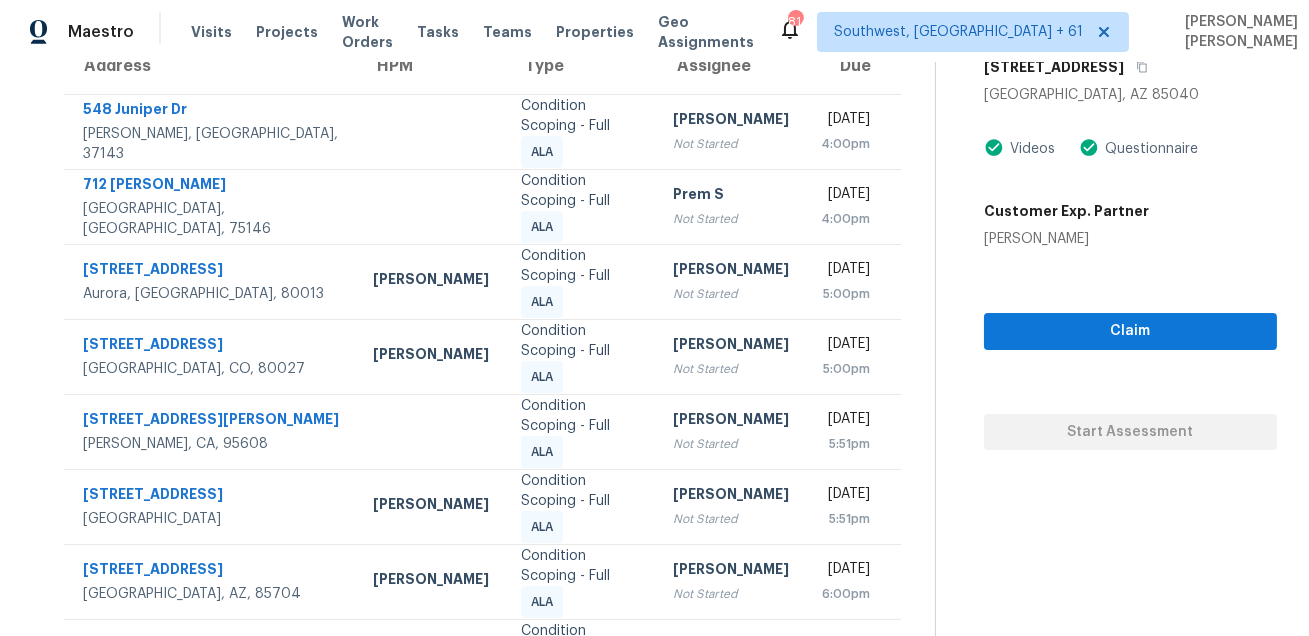 scroll, scrollTop: 113, scrollLeft: 0, axis: vertical 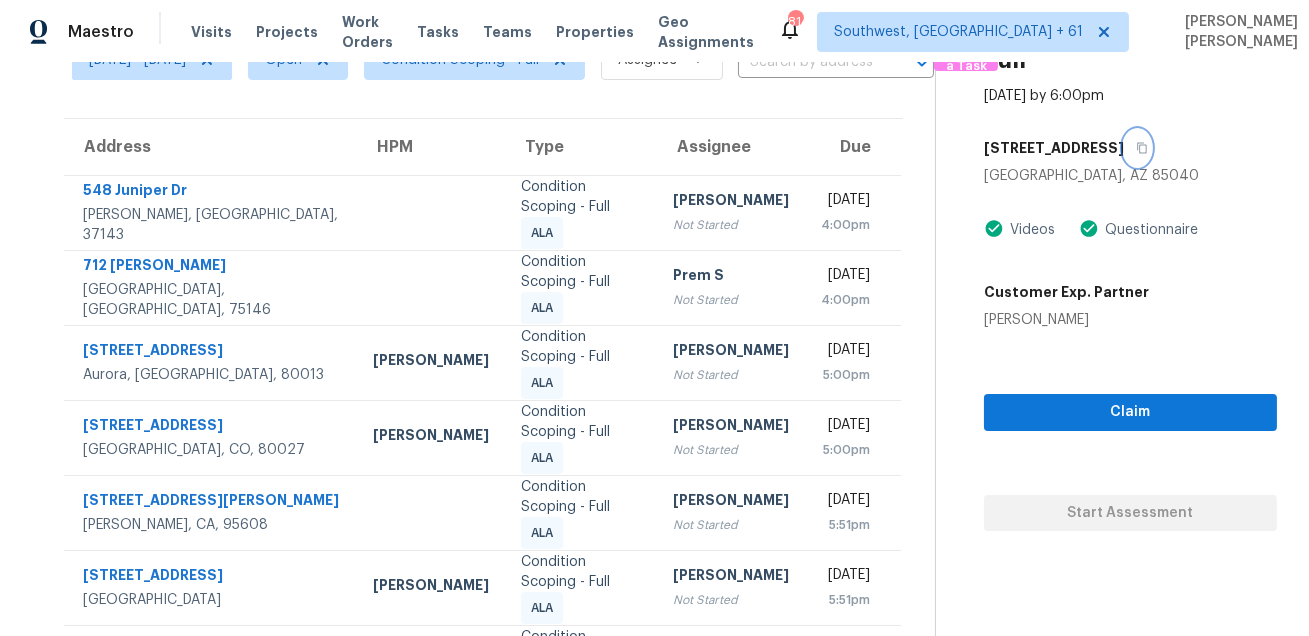 click at bounding box center [1137, 148] 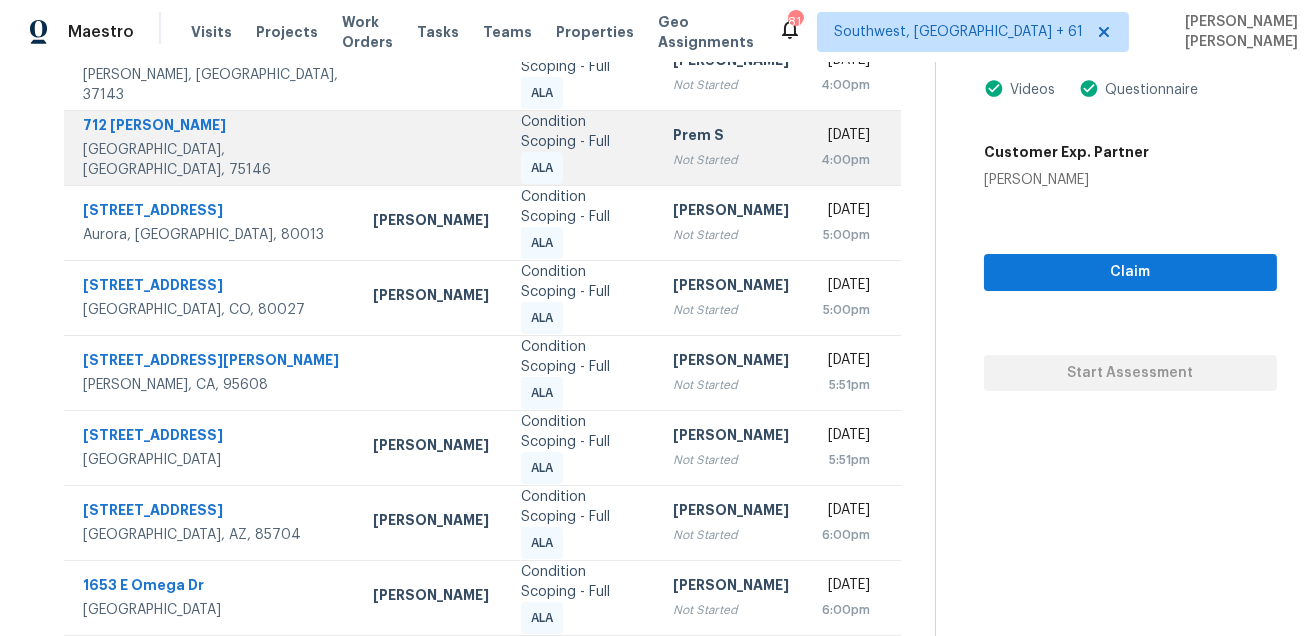 scroll, scrollTop: 453, scrollLeft: 0, axis: vertical 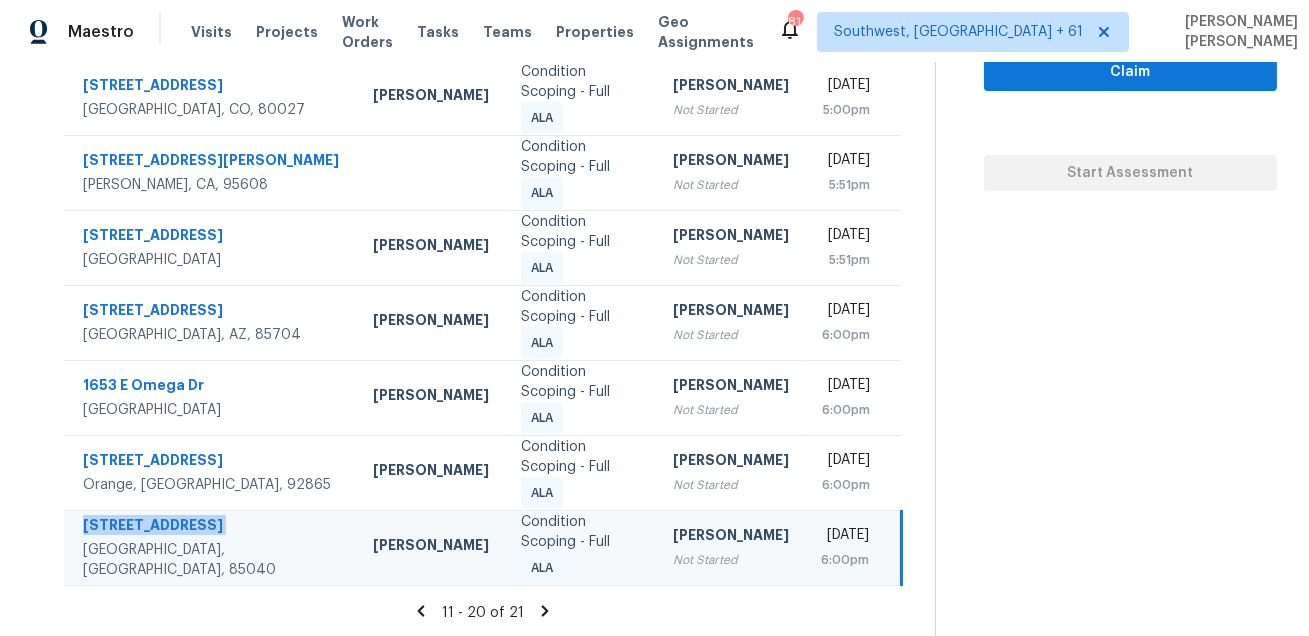click 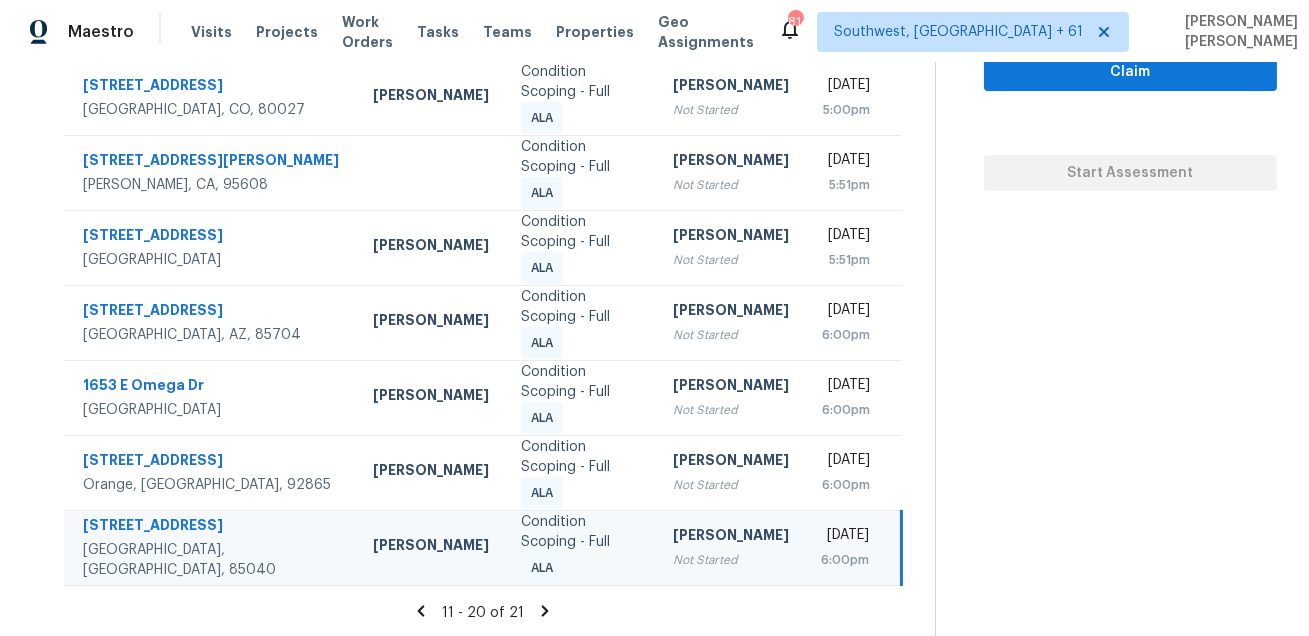 scroll, scrollTop: 62, scrollLeft: 0, axis: vertical 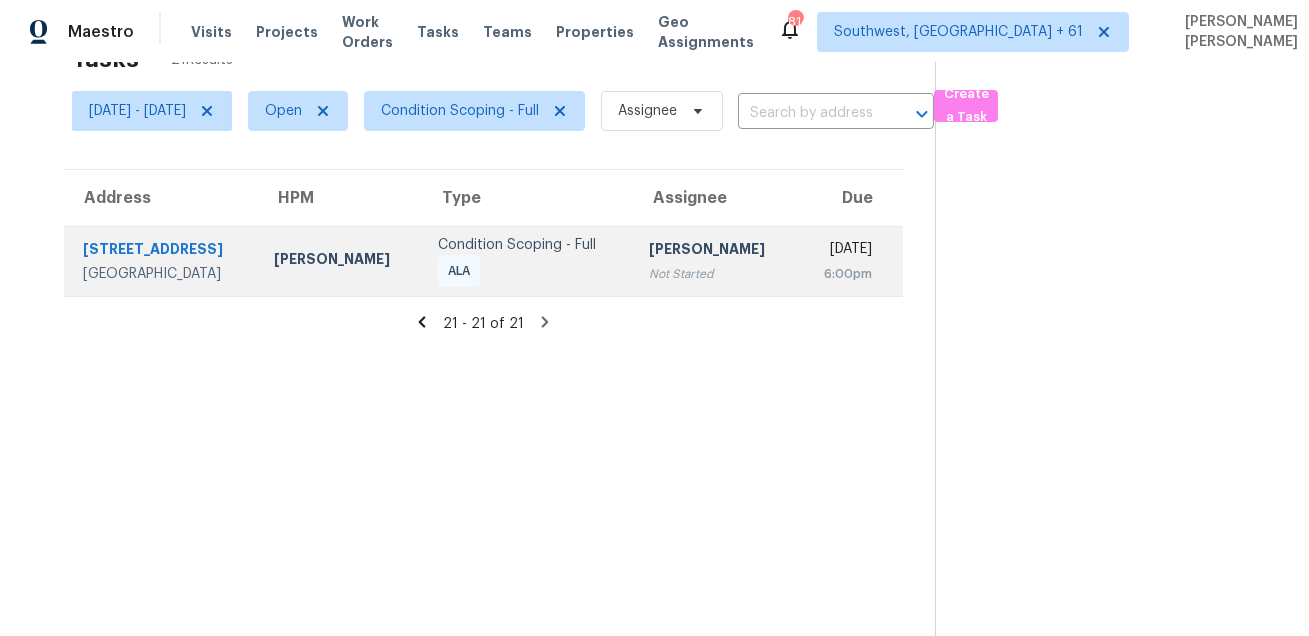 click on "2953 Plum Torte St" at bounding box center (162, 251) 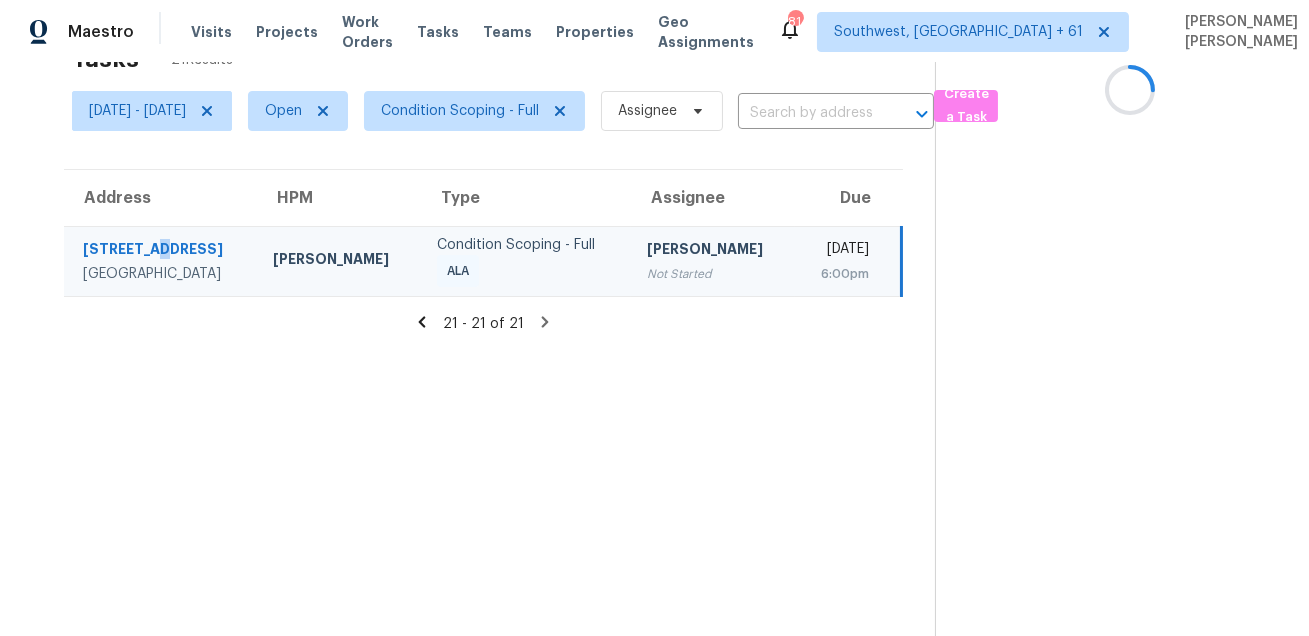 click on "2953 Plum Torte St" at bounding box center (162, 251) 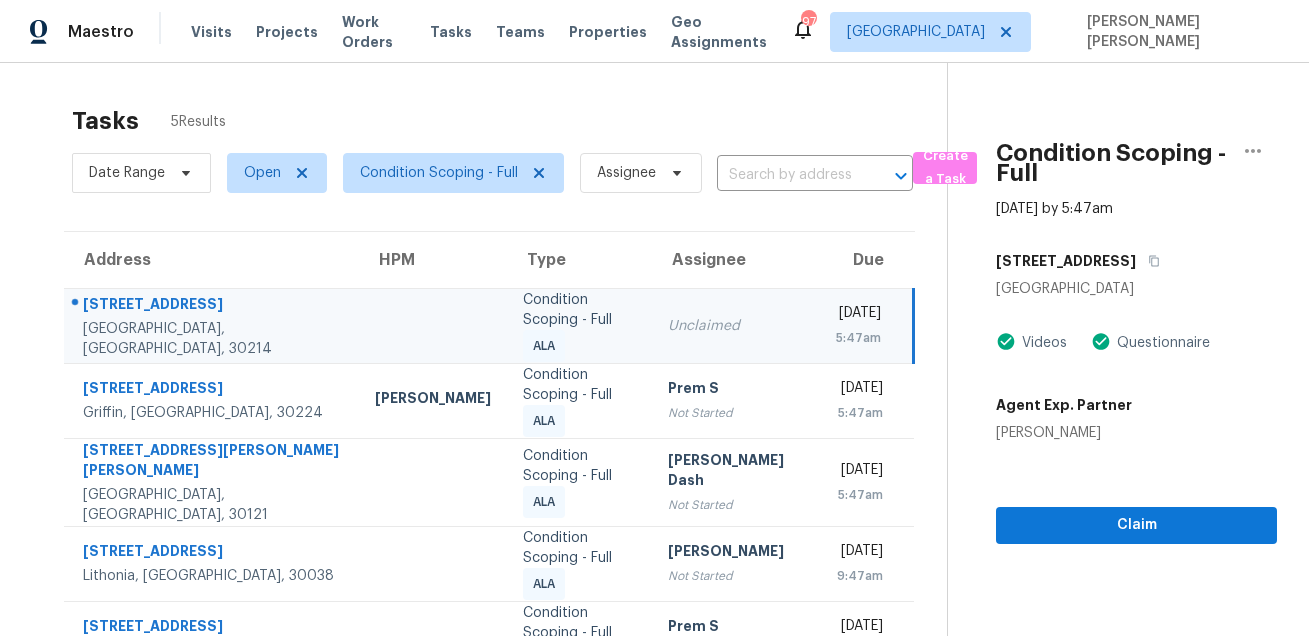 scroll, scrollTop: 0, scrollLeft: 0, axis: both 